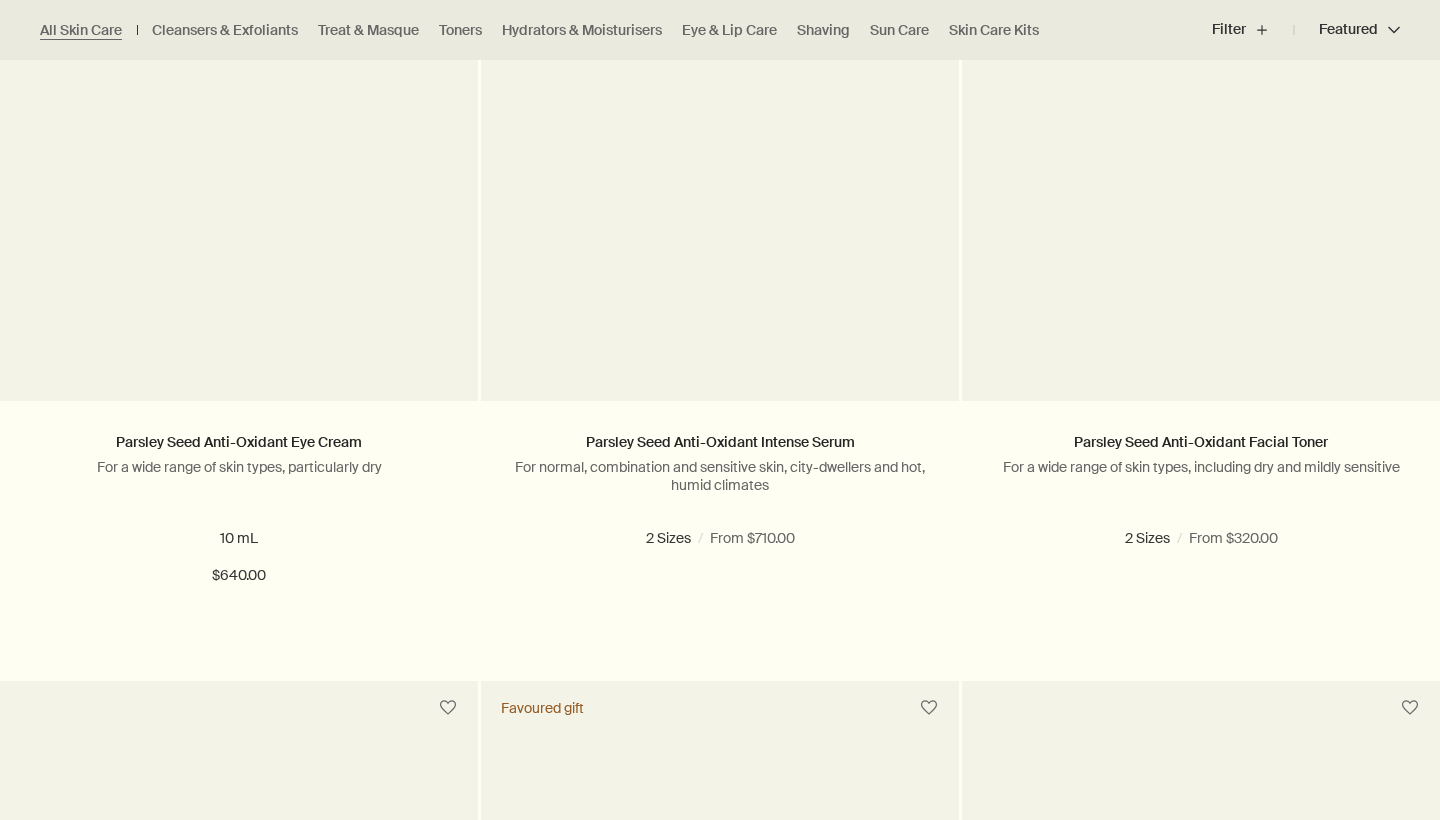 scroll, scrollTop: 2573, scrollLeft: 0, axis: vertical 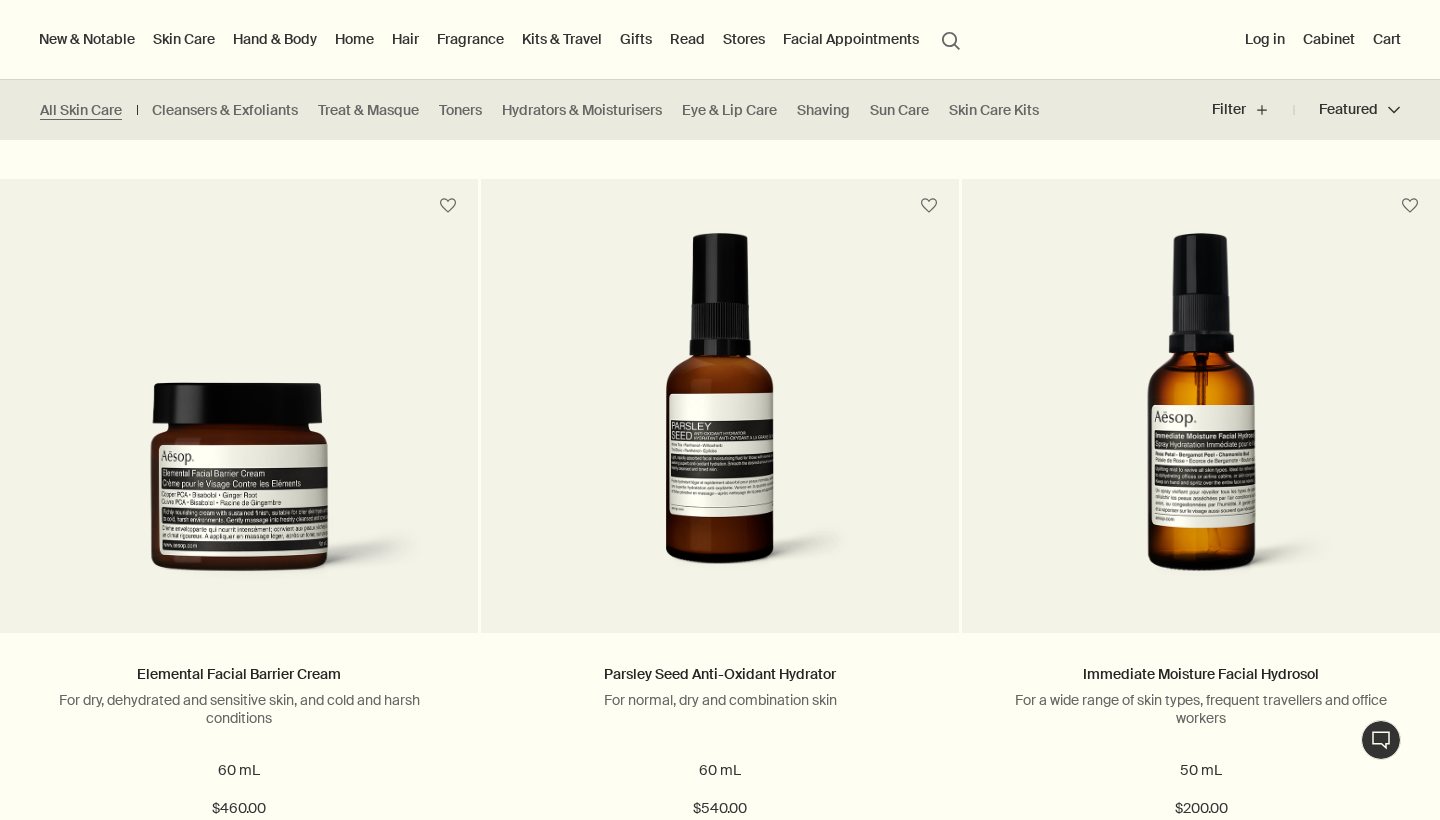 click on "Hand & Body" at bounding box center [275, 39] 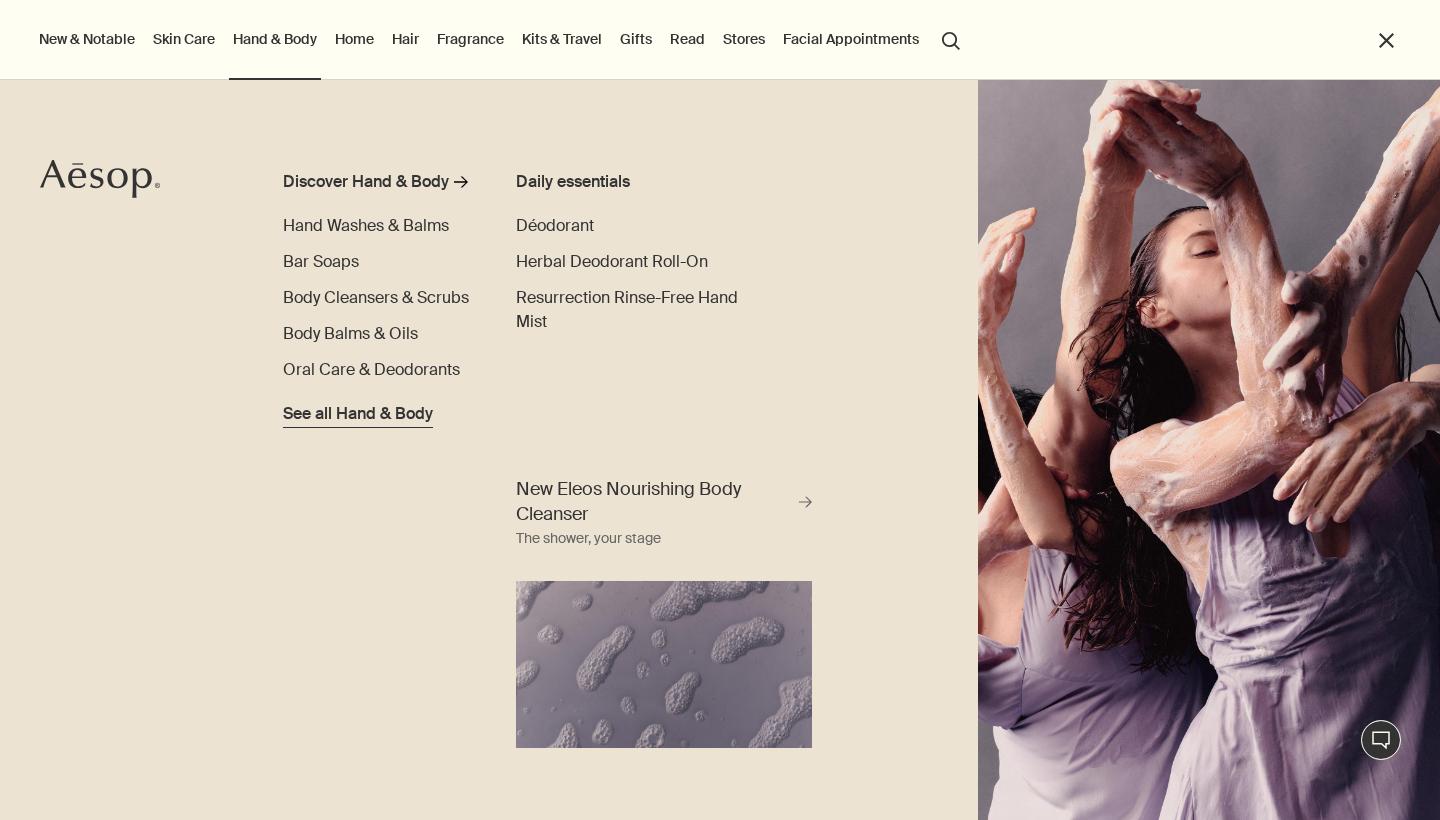 click on "See all Hand & Body" at bounding box center [358, 414] 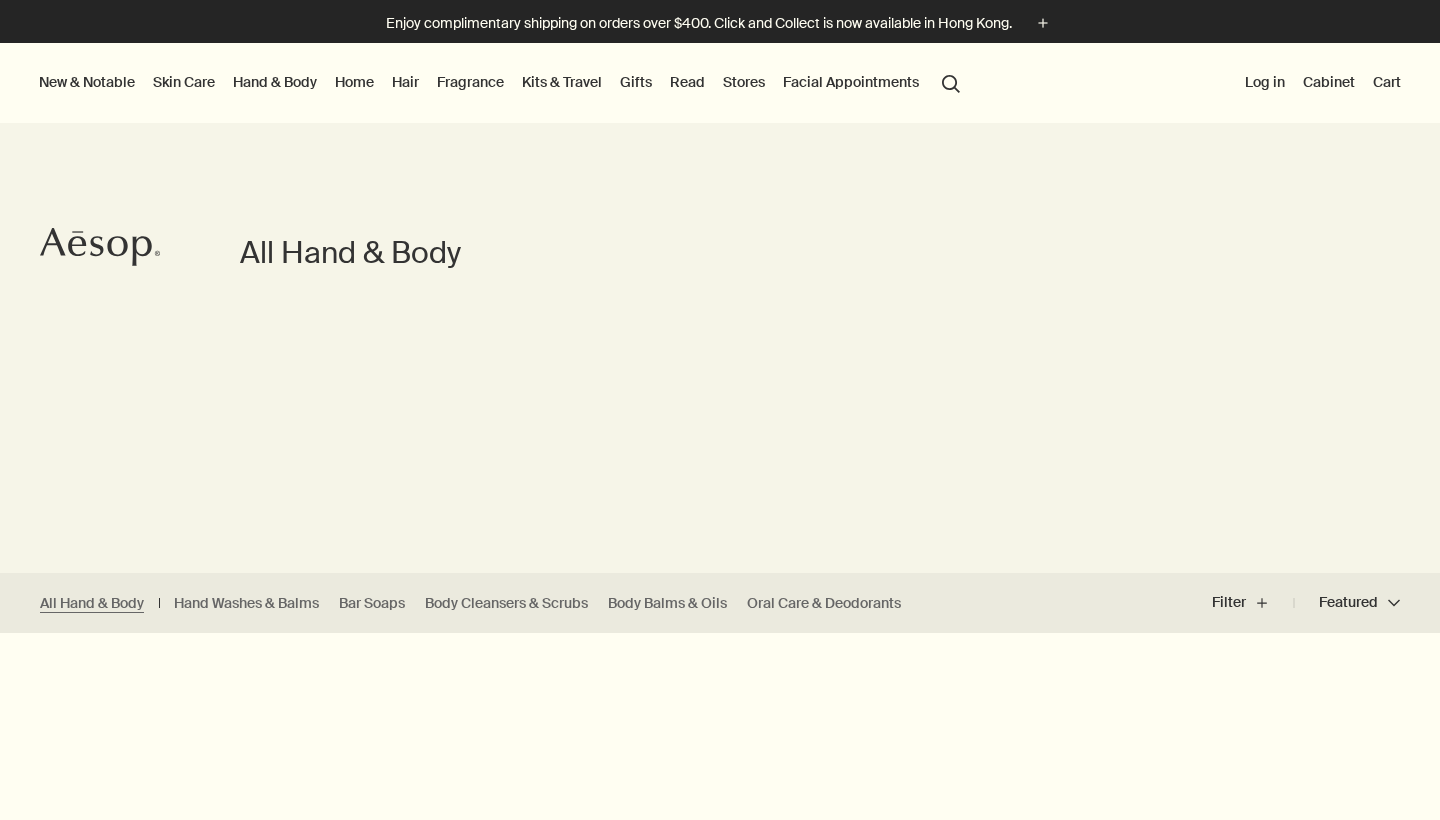 scroll, scrollTop: 0, scrollLeft: 0, axis: both 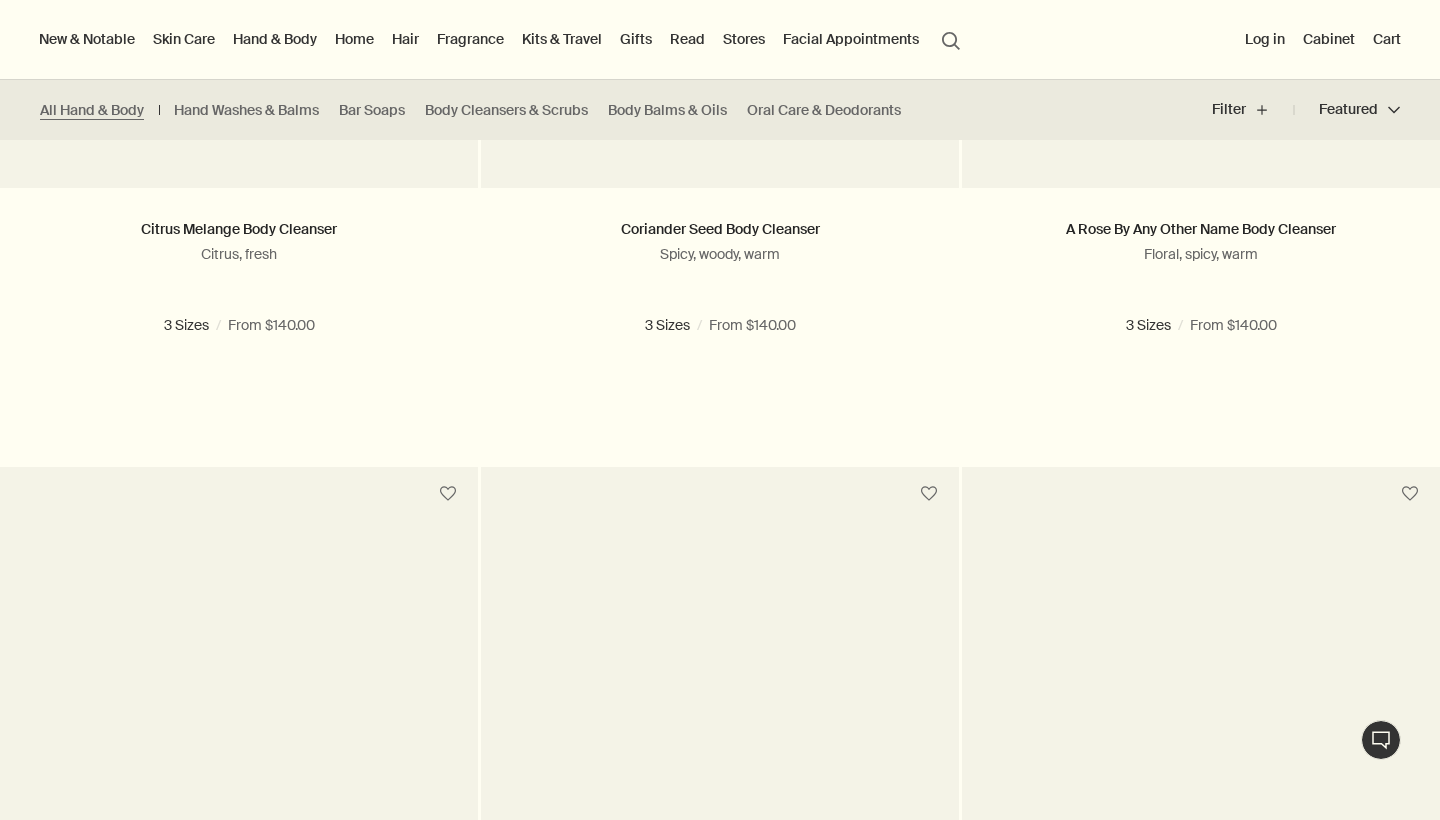 click on "Home" at bounding box center [354, 39] 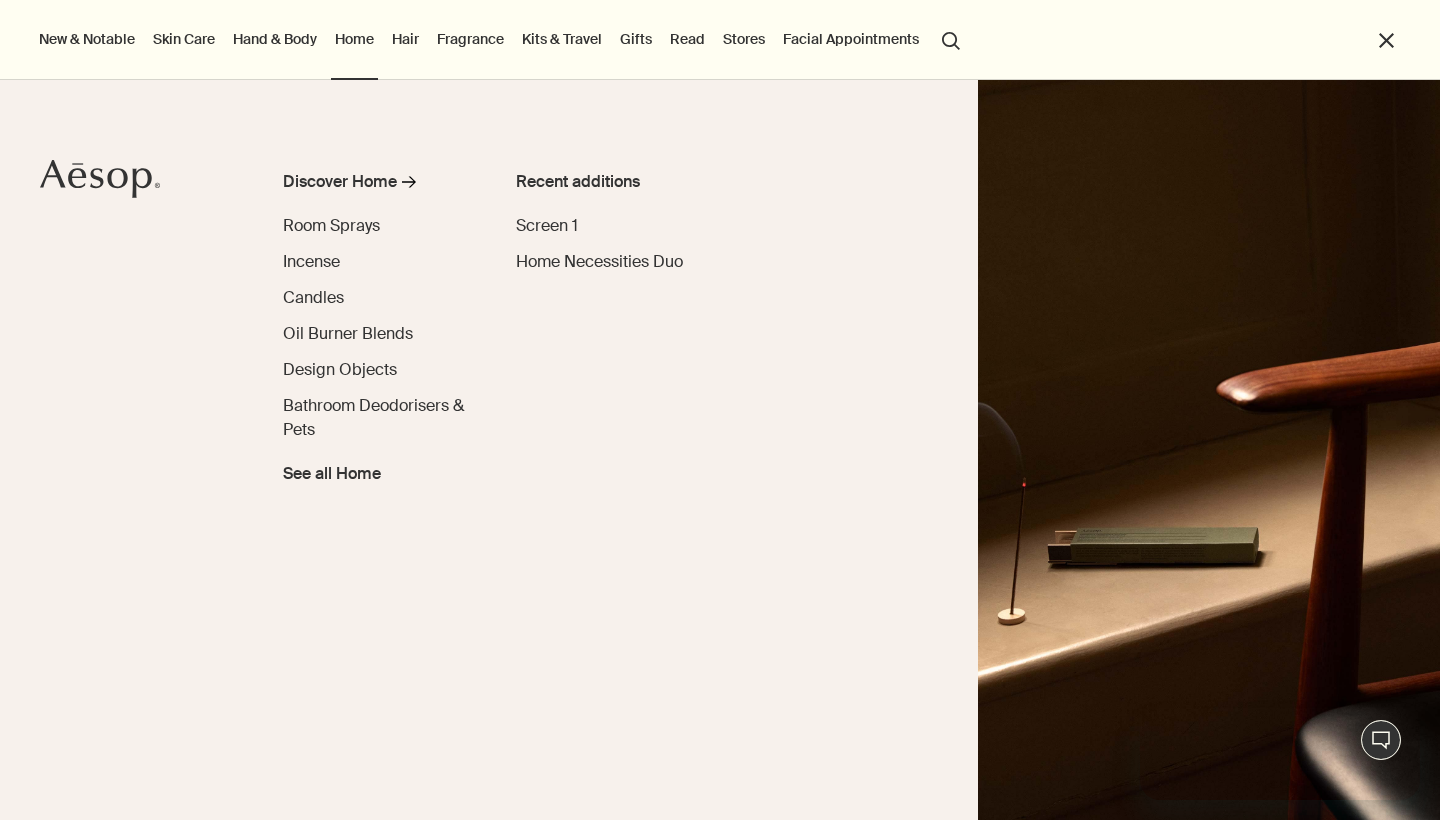 scroll, scrollTop: 0, scrollLeft: 0, axis: both 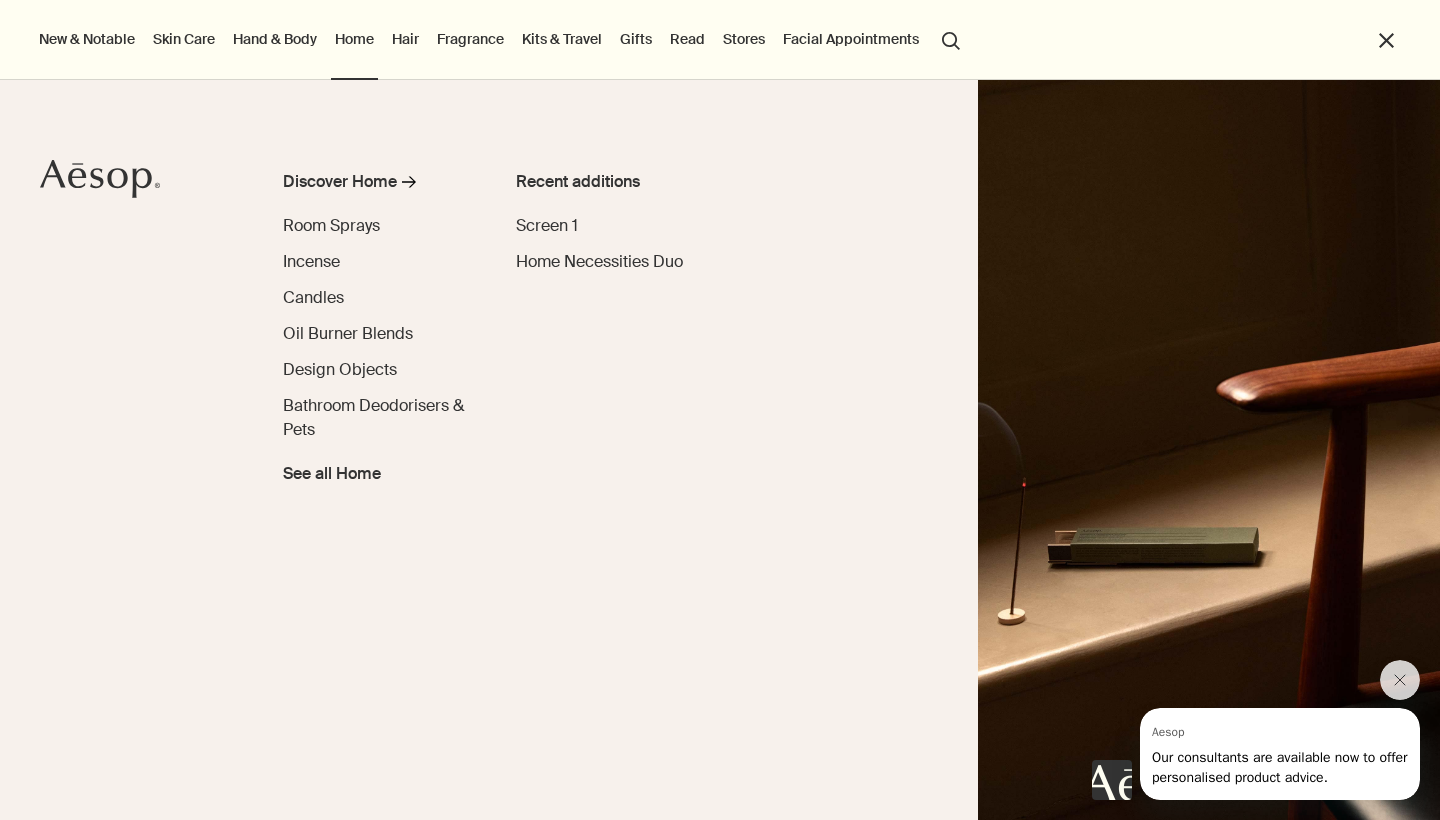 click on "Kits & Travel" at bounding box center [562, 39] 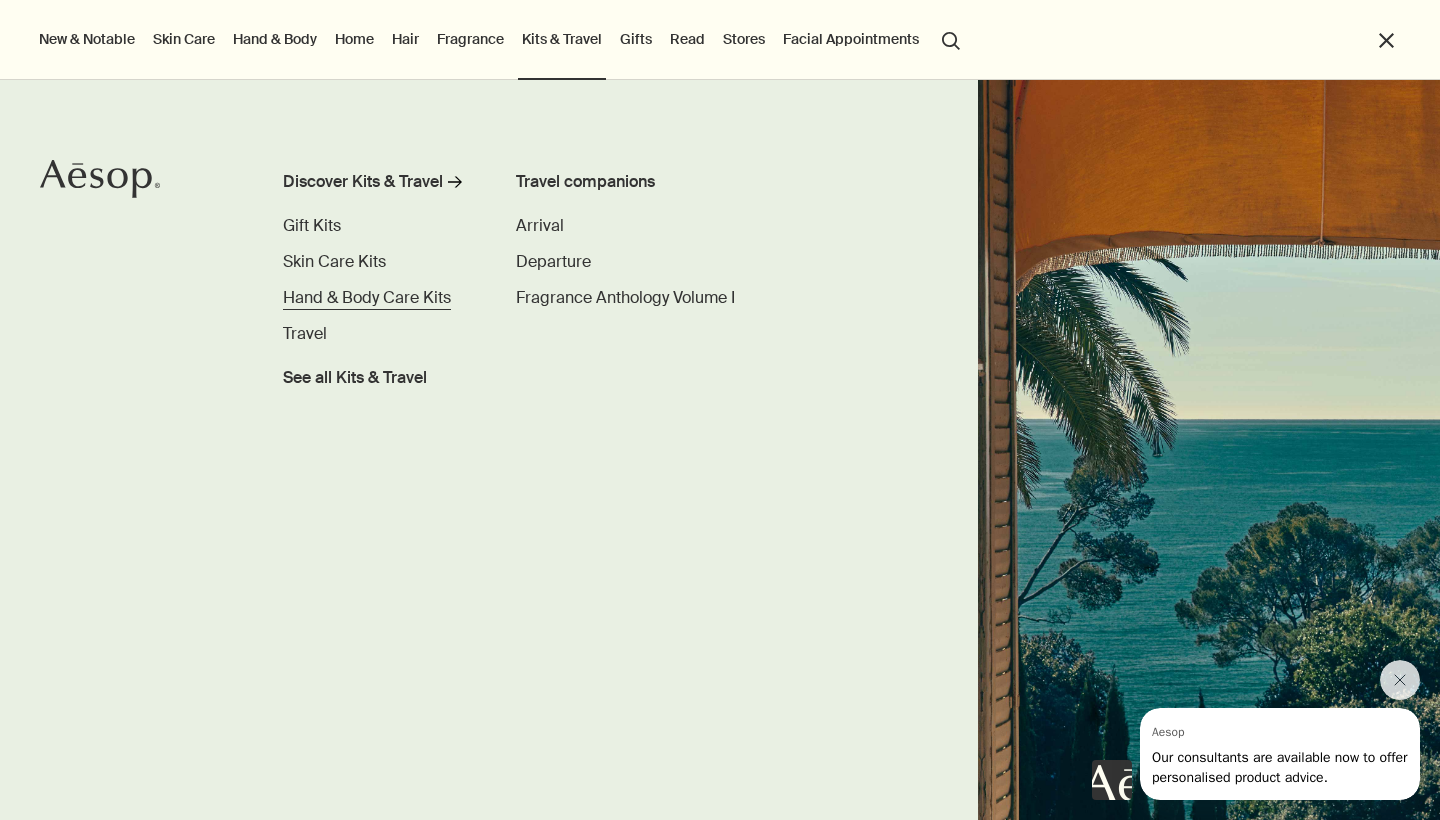 click on "Hand & Body Care Kits" at bounding box center (367, 297) 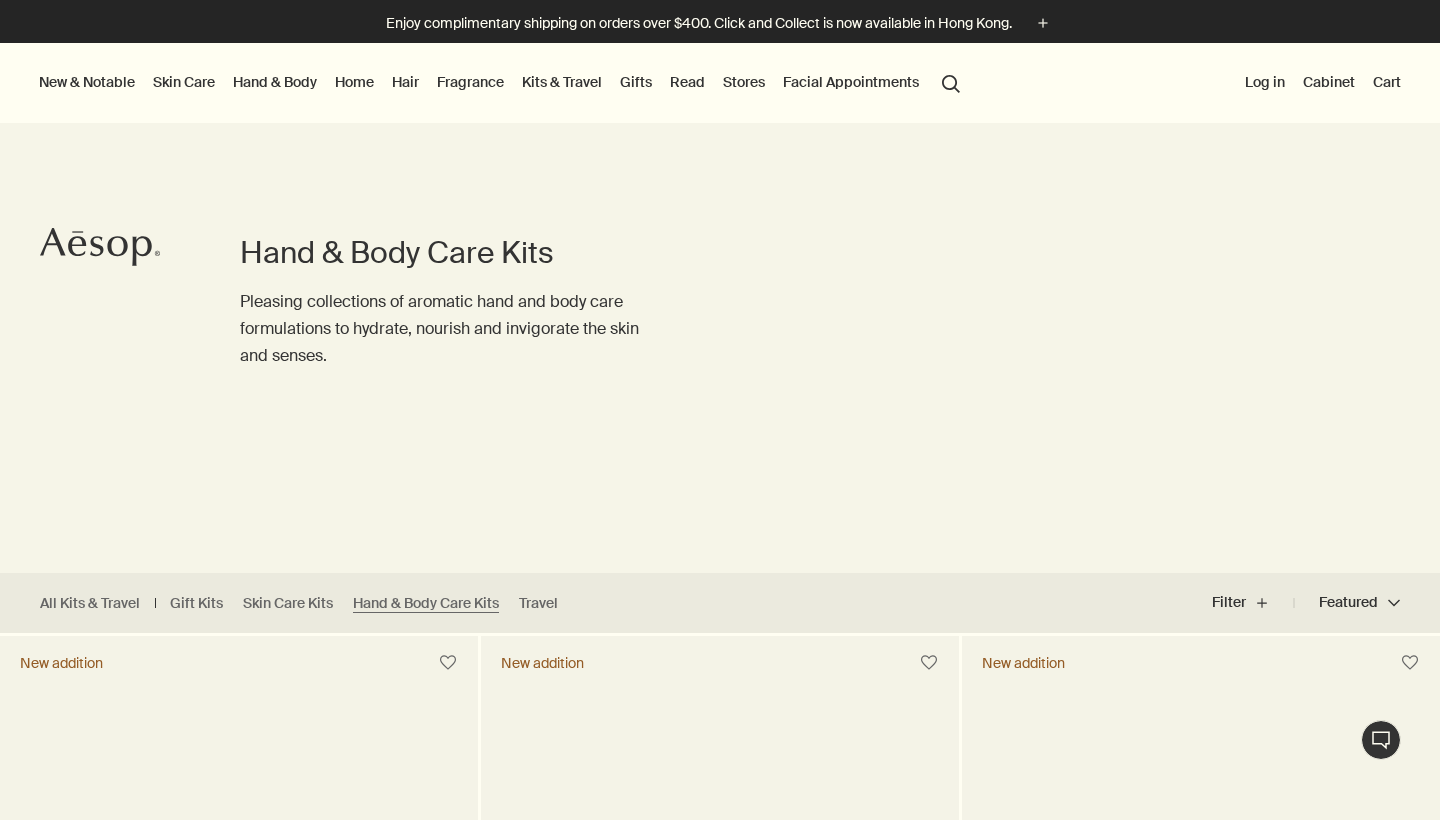 scroll, scrollTop: 0, scrollLeft: 0, axis: both 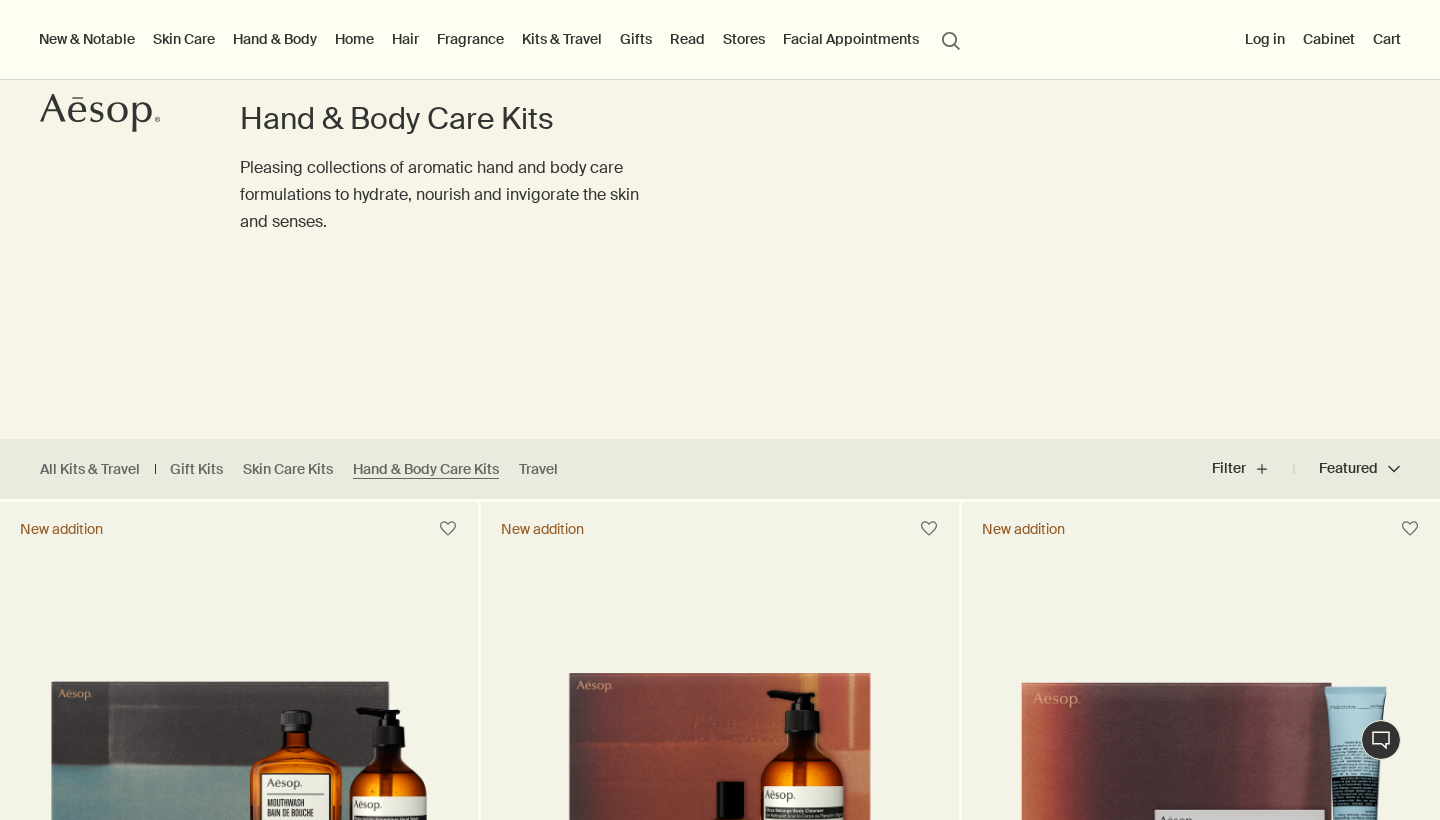 click on "New & Notable" at bounding box center [87, 39] 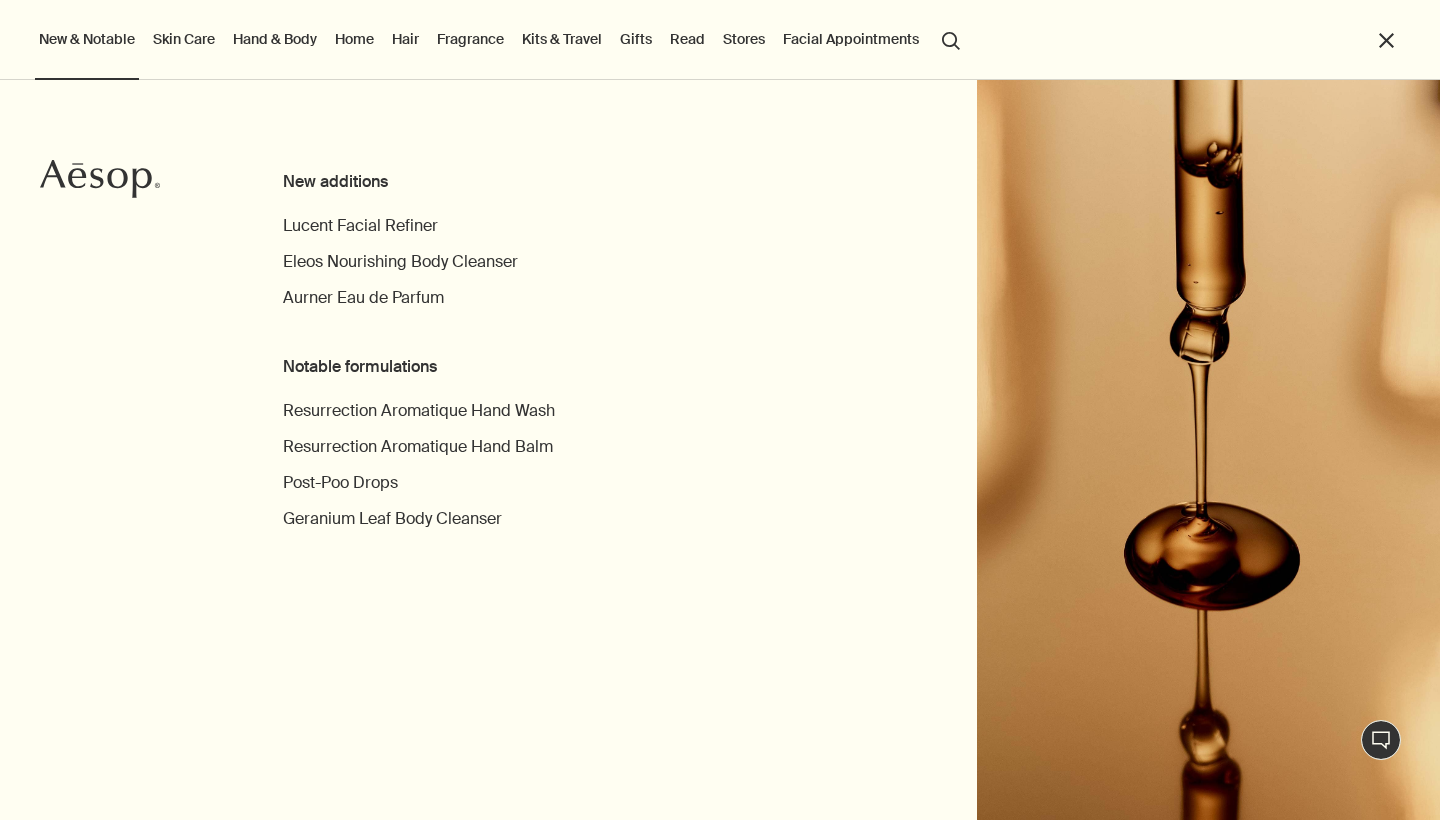 click on "Skin Care" at bounding box center [184, 39] 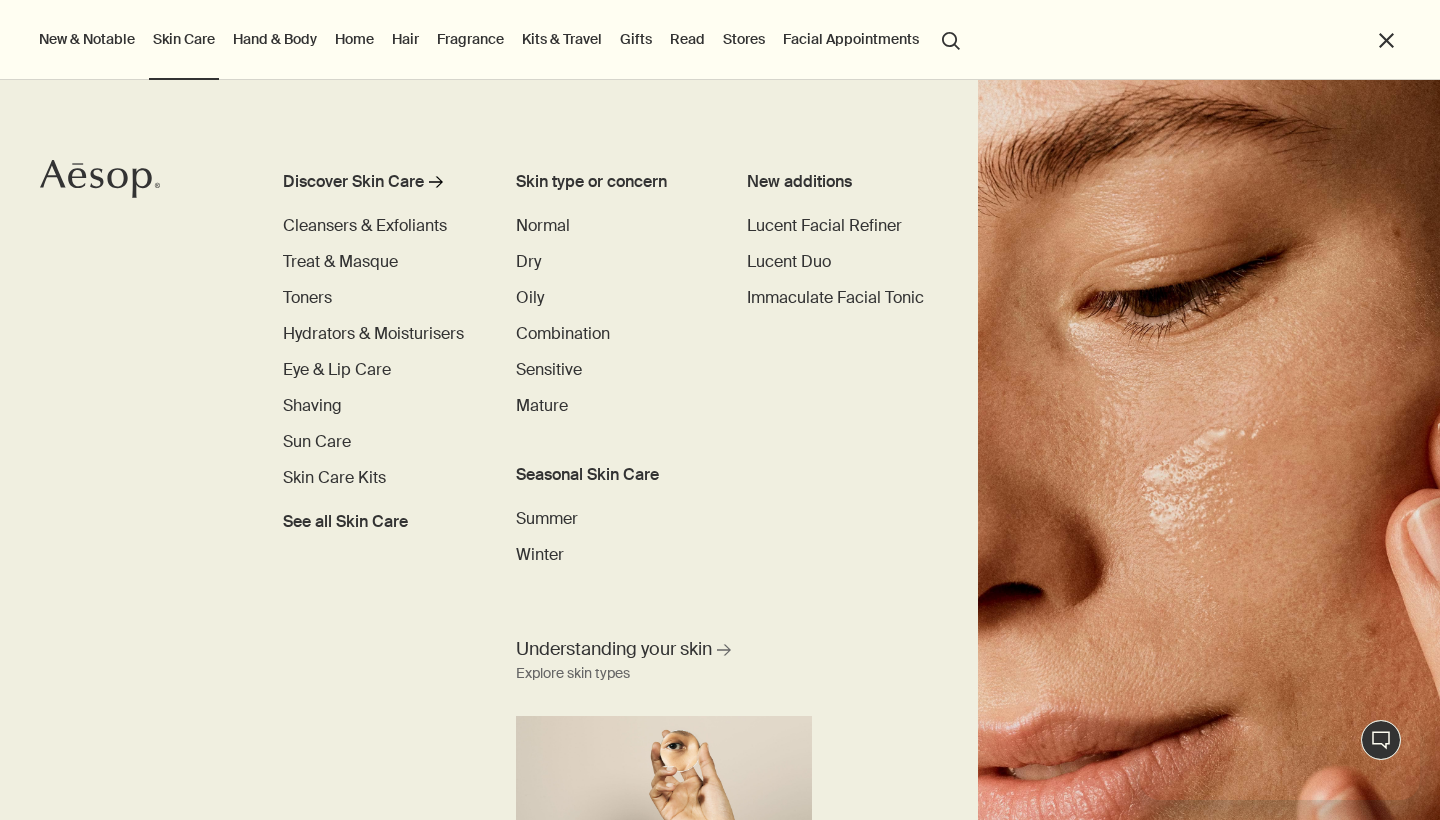 scroll, scrollTop: 0, scrollLeft: 0, axis: both 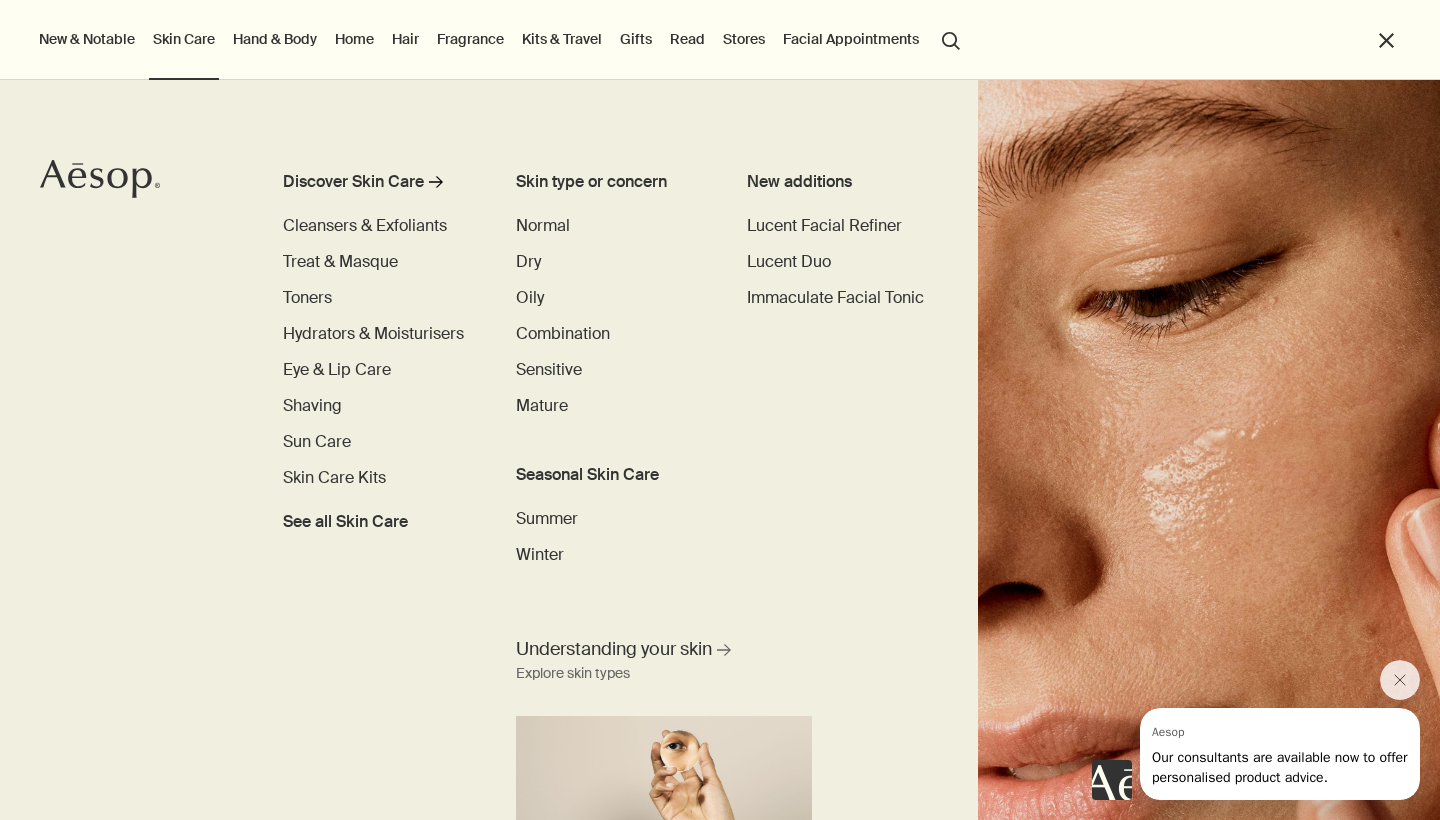 click on "Kits & Travel" at bounding box center [562, 39] 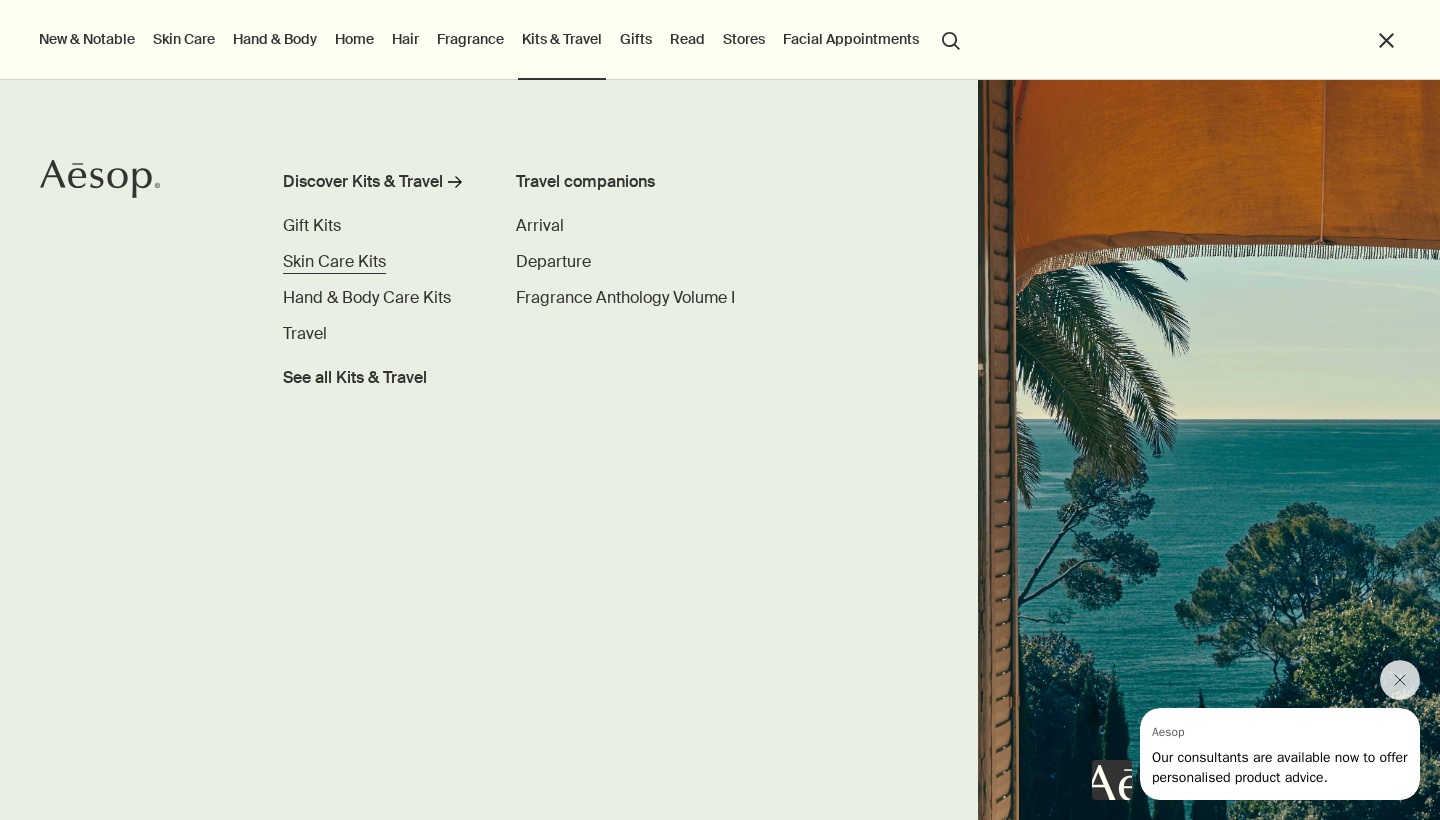 click on "Skin Care Kits" at bounding box center (334, 261) 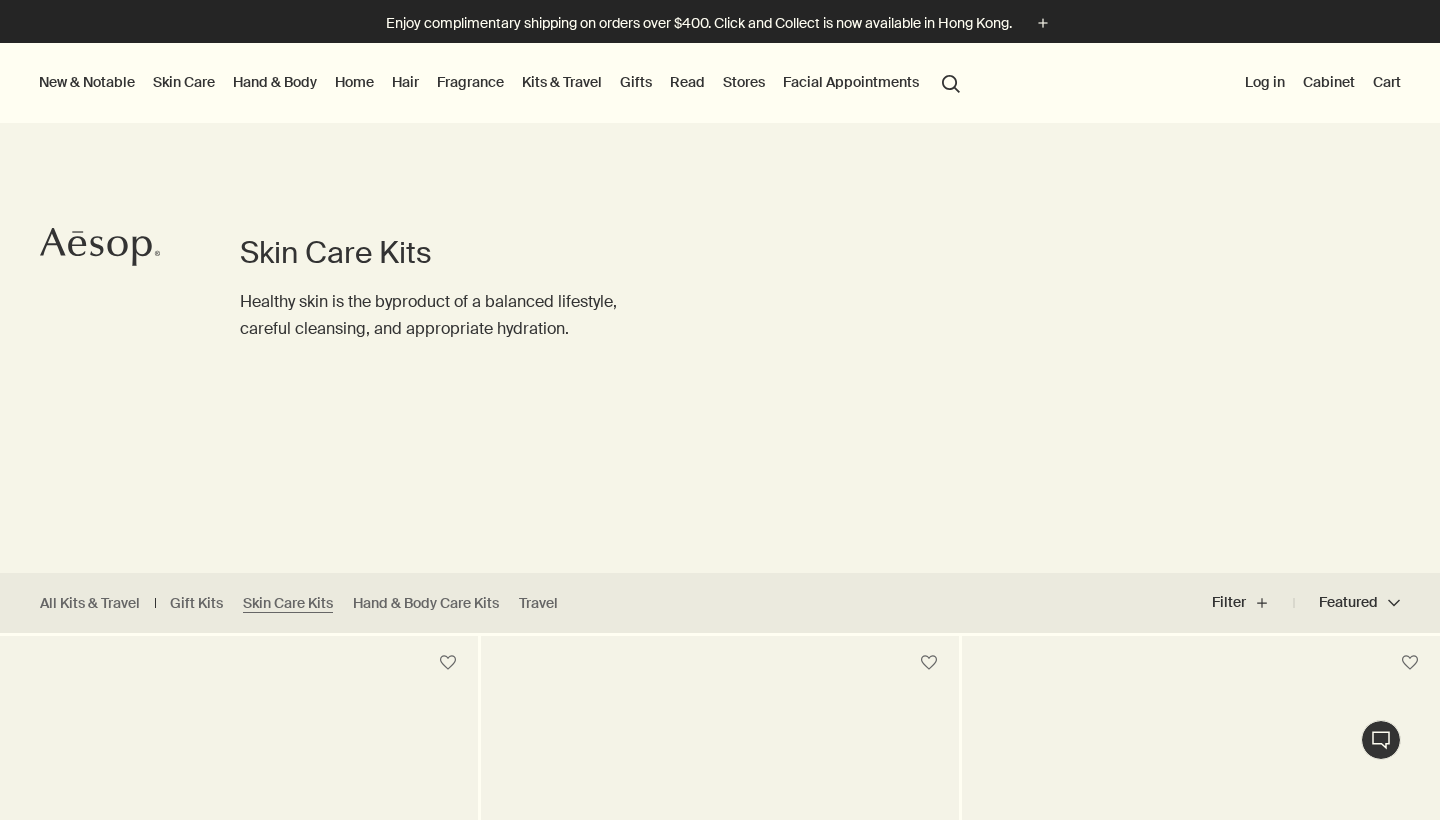 scroll, scrollTop: 0, scrollLeft: 0, axis: both 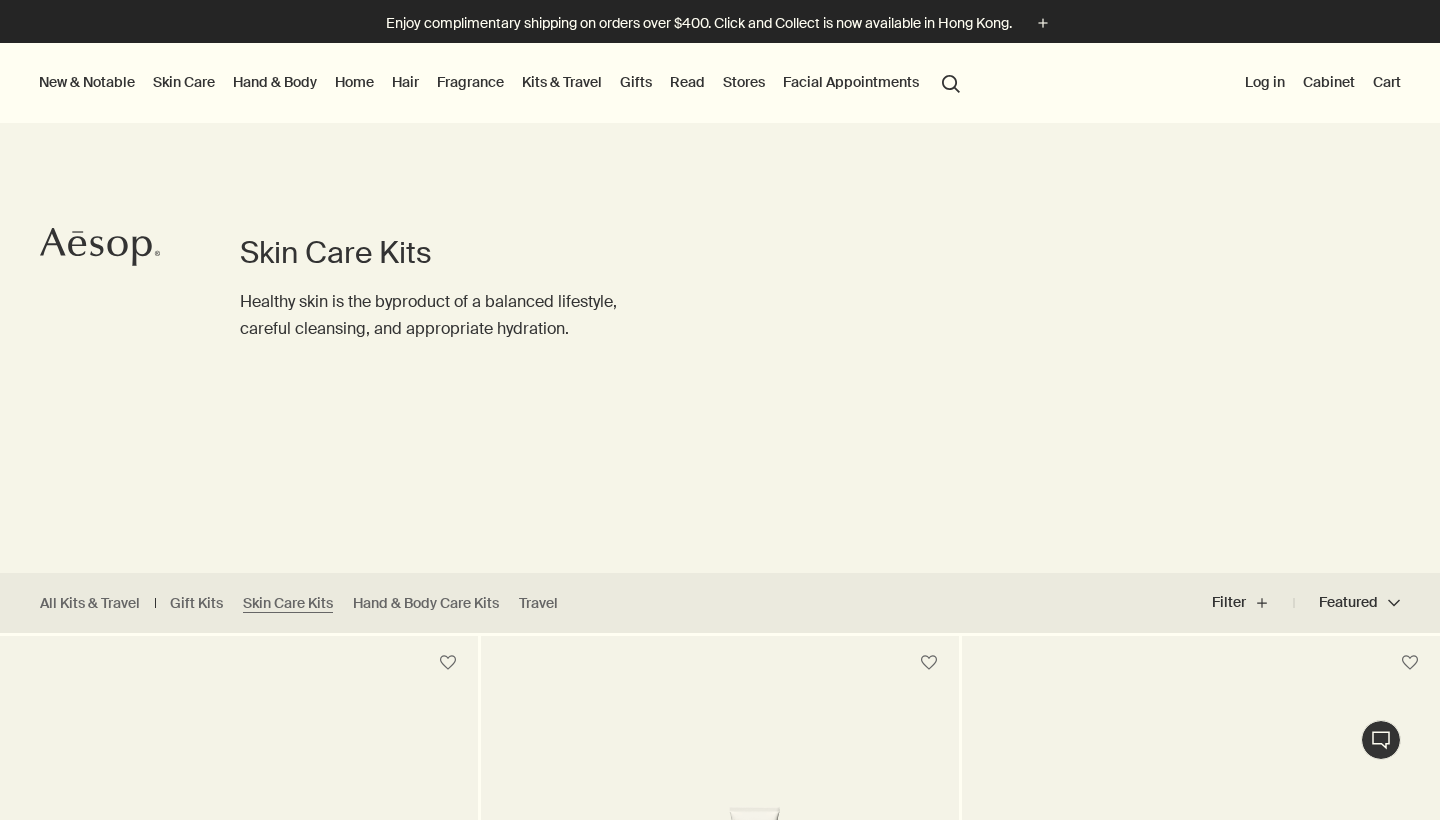 click on "search Search" at bounding box center (951, 82) 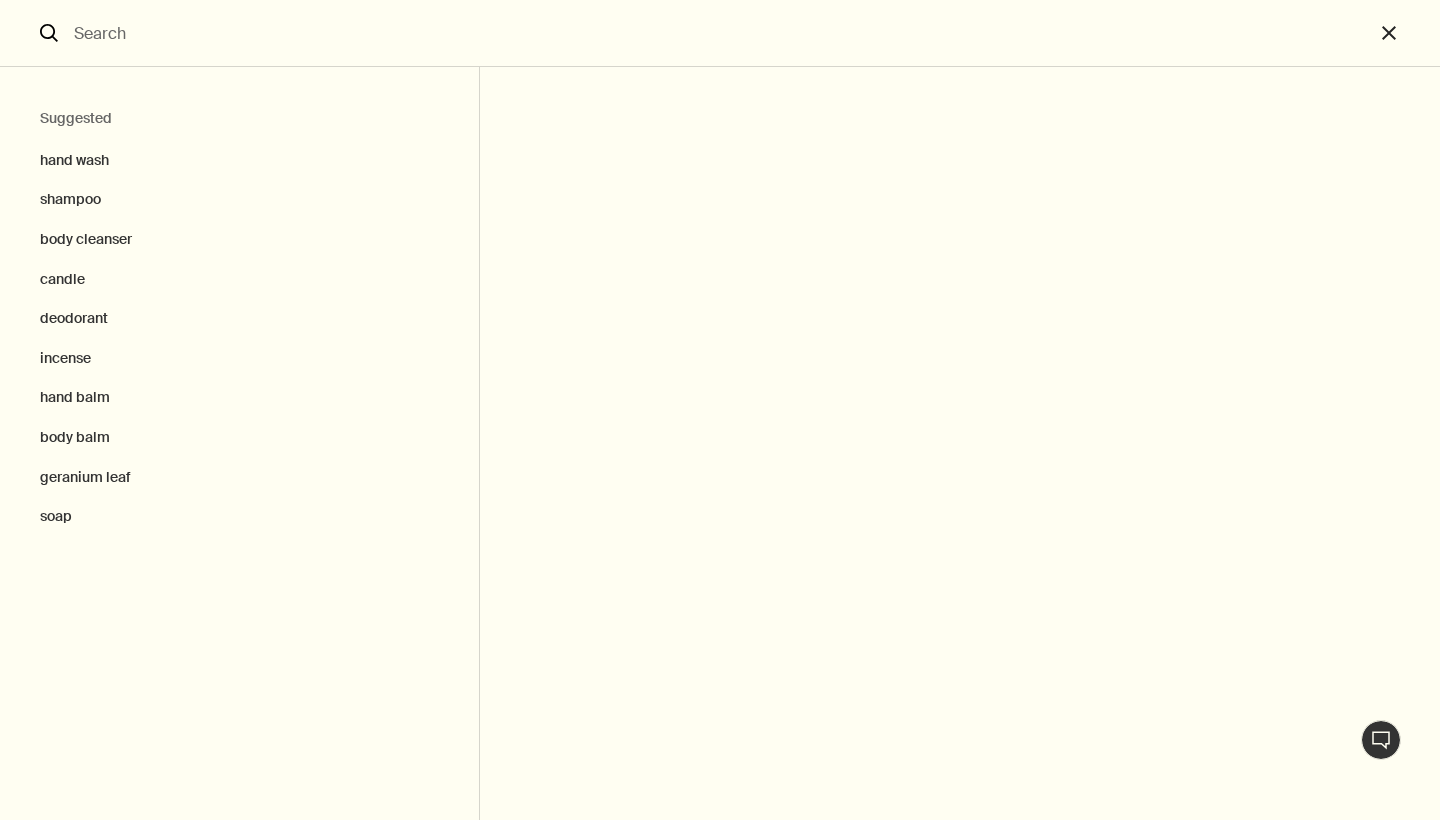 click at bounding box center (720, 33) 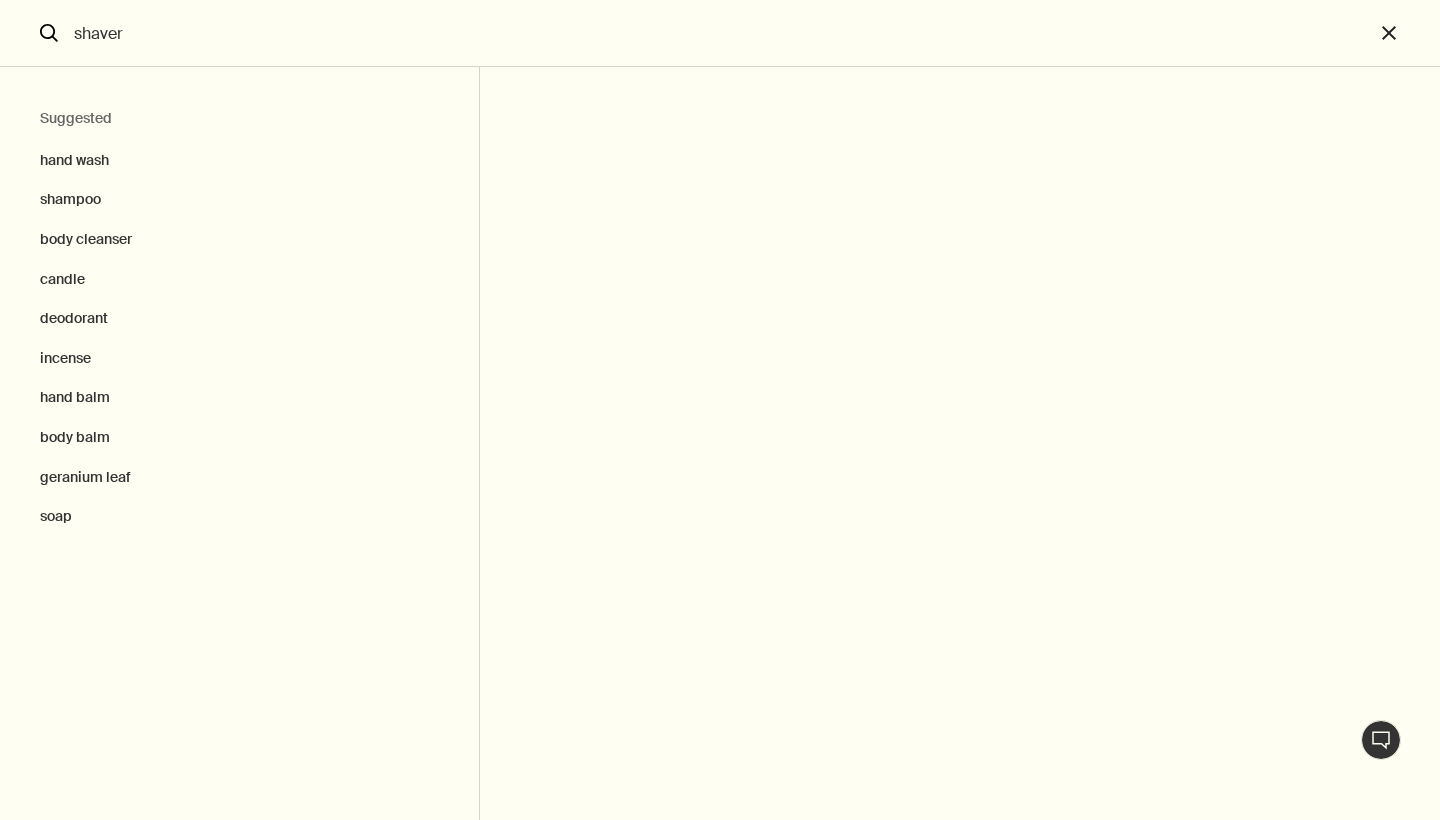 type on "shaver" 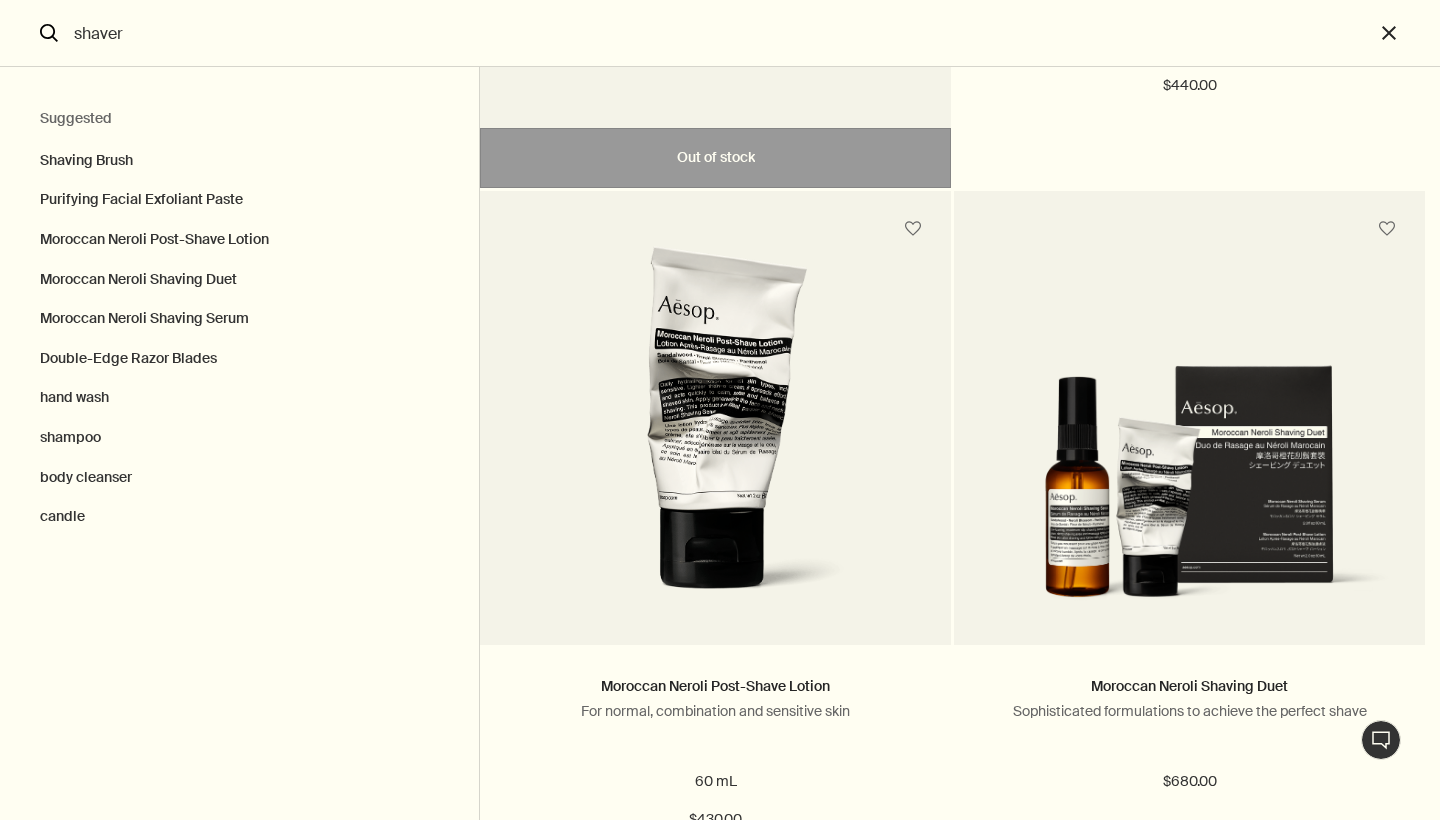 scroll, scrollTop: 668, scrollLeft: 0, axis: vertical 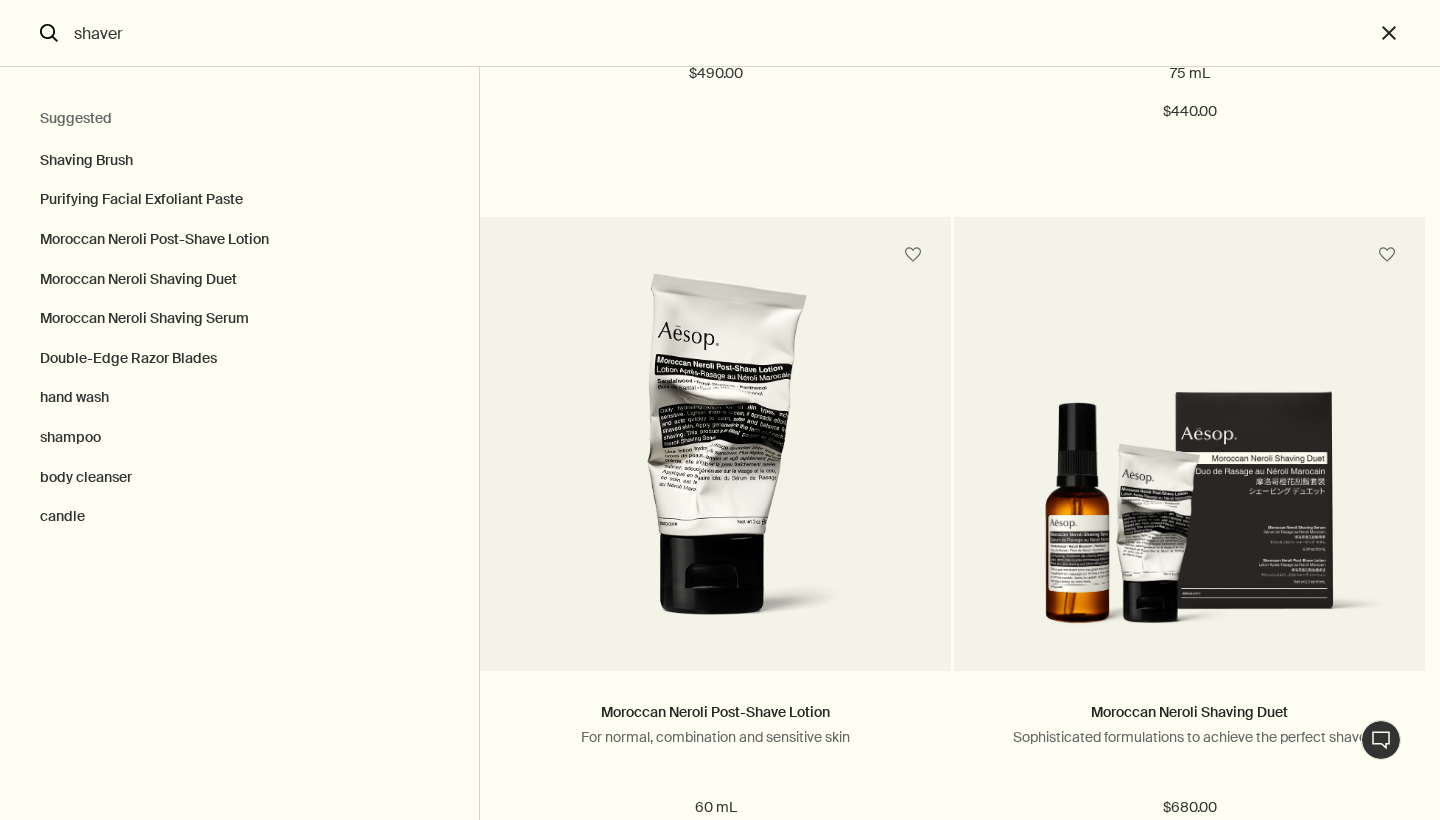 click at bounding box center (1190, 1375) 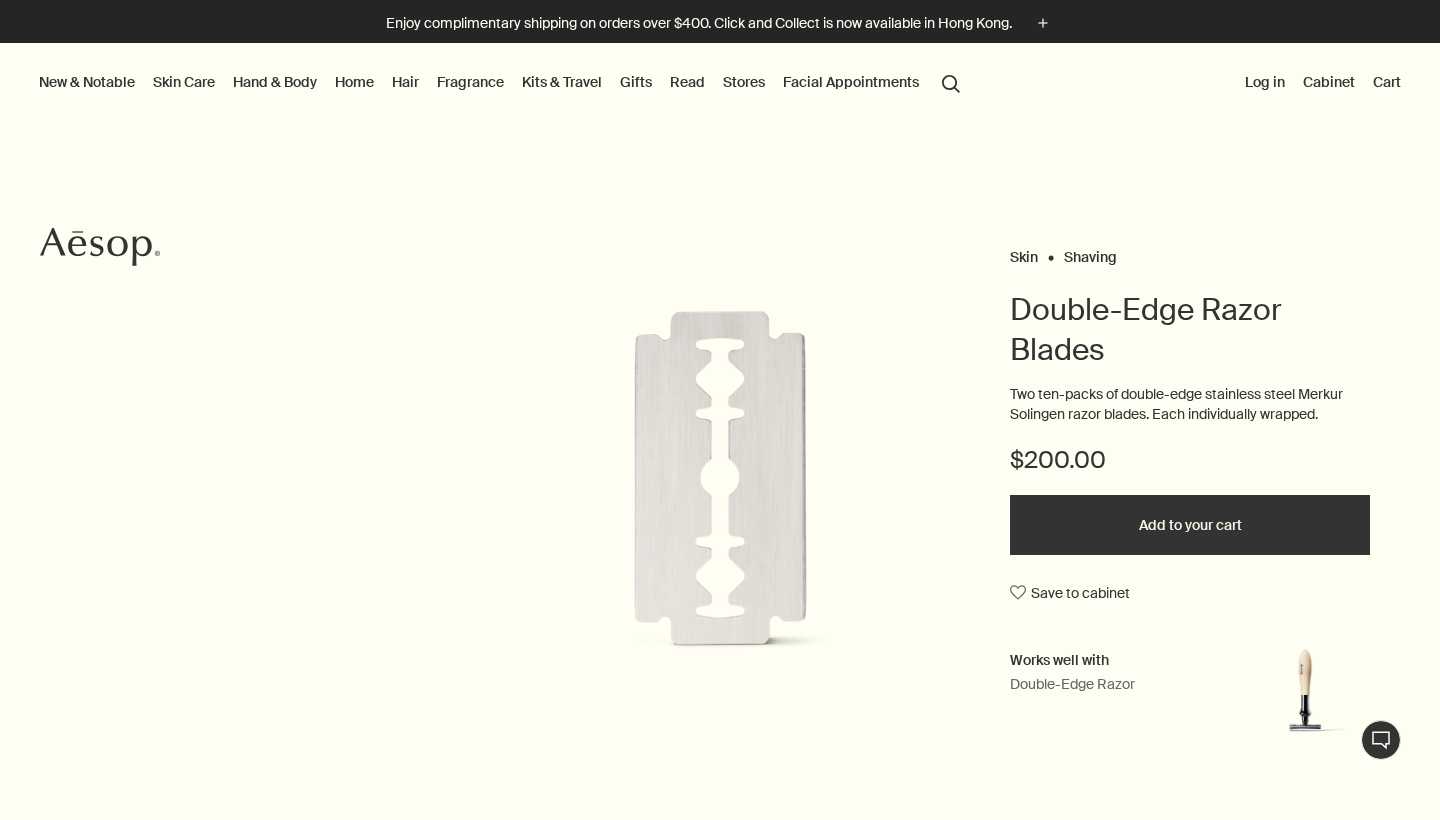 scroll, scrollTop: 0, scrollLeft: 0, axis: both 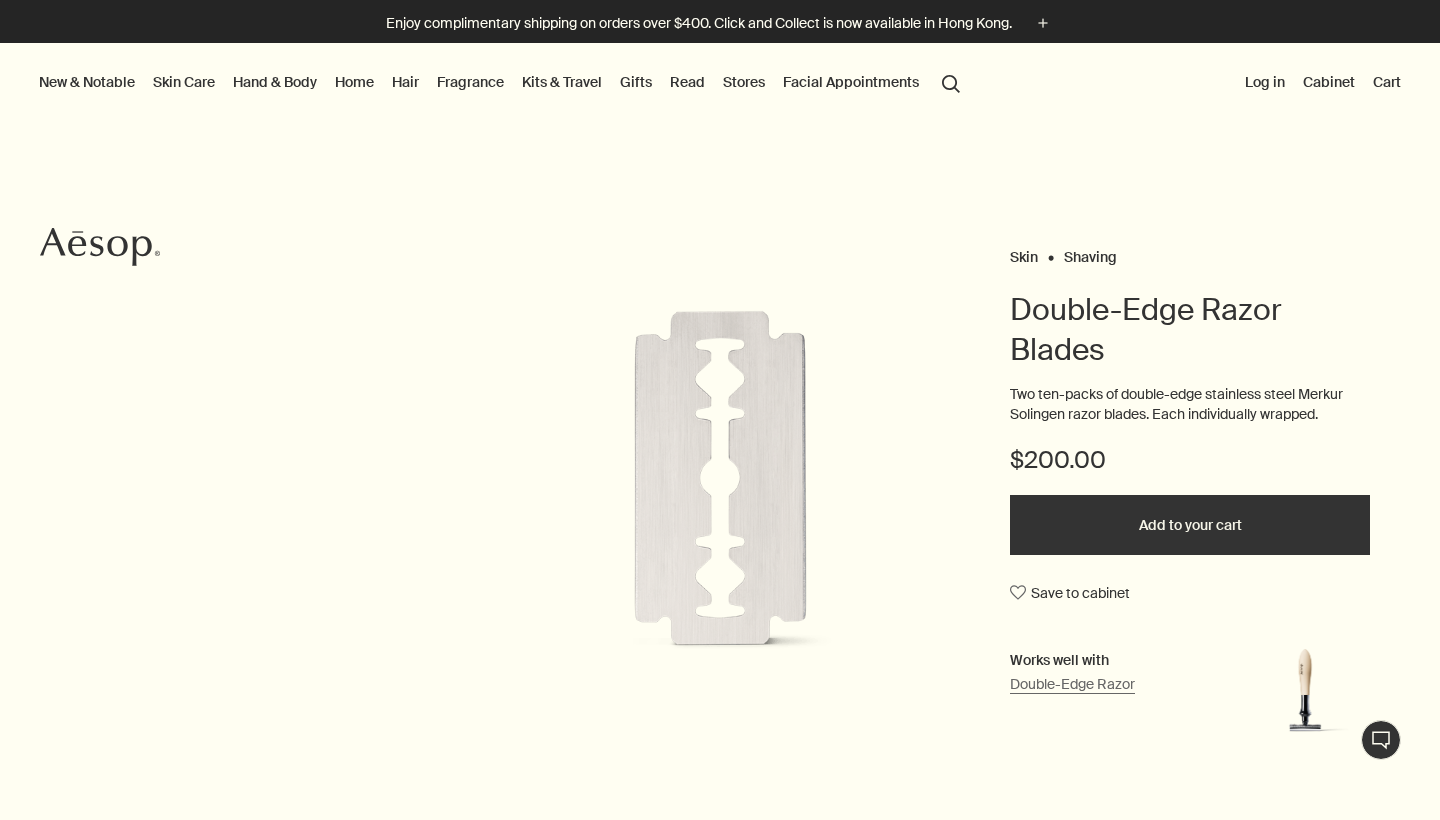 click at bounding box center (1305, 694) 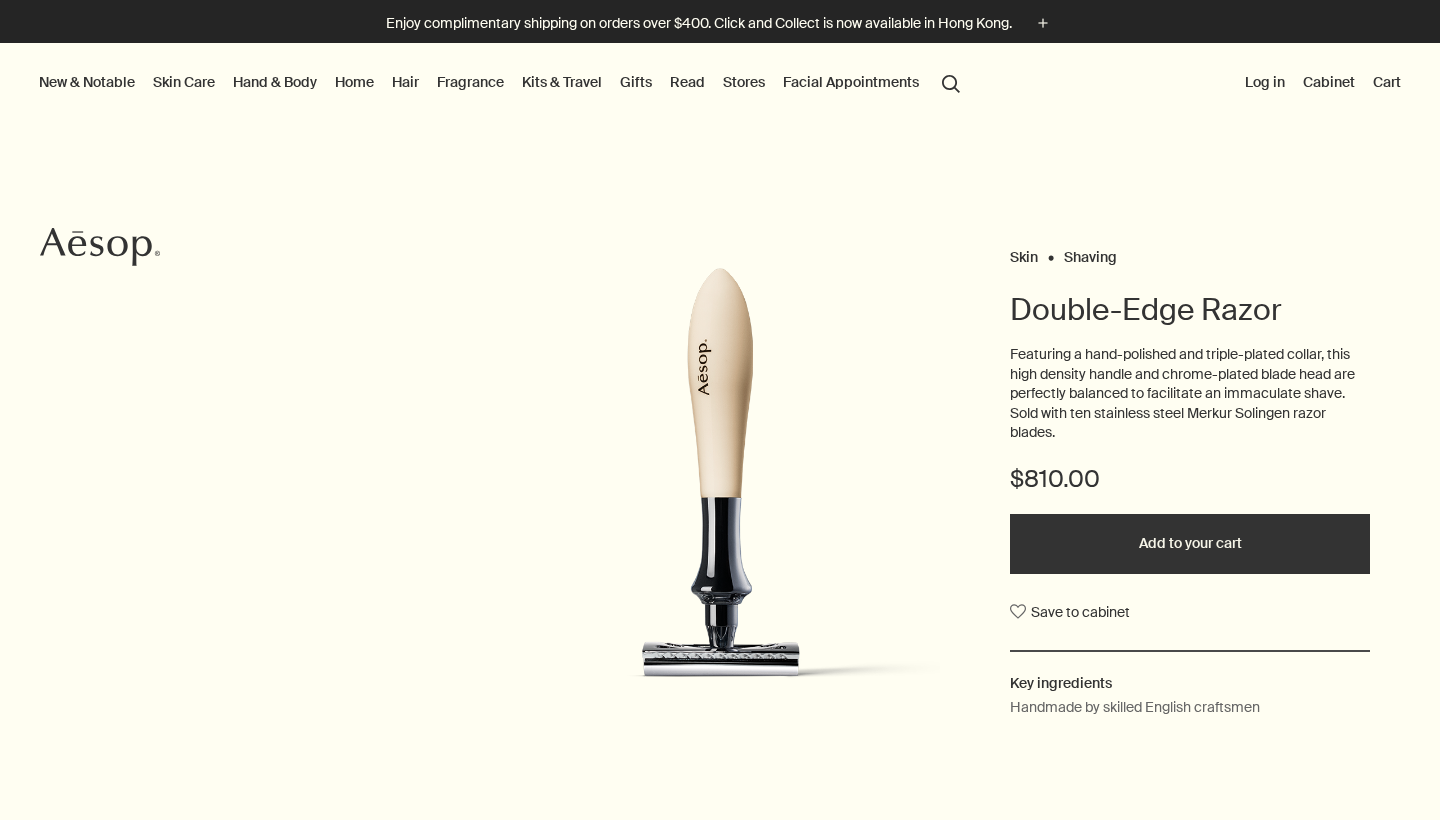 scroll, scrollTop: 0, scrollLeft: 0, axis: both 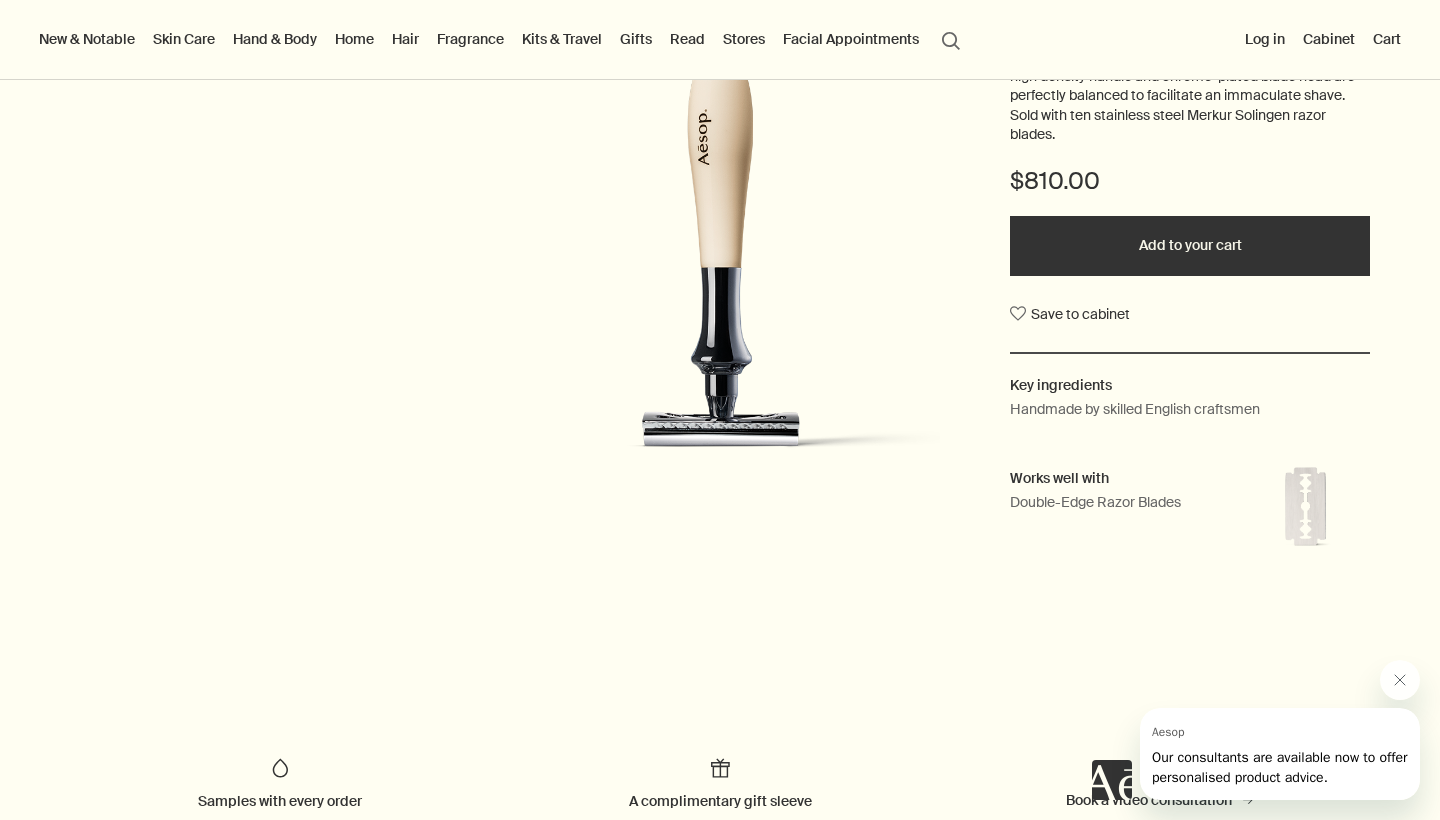 click at bounding box center (720, 262) 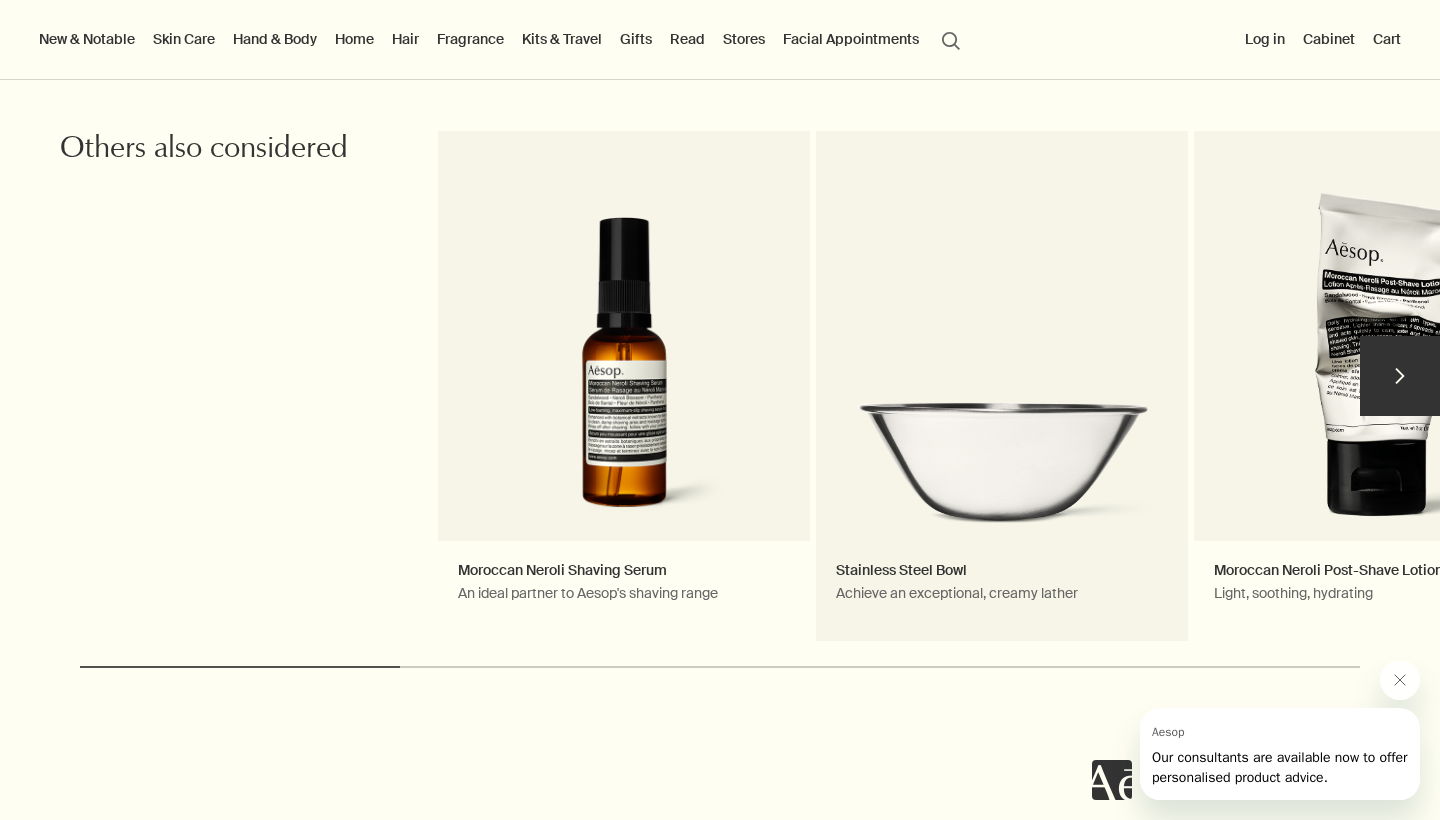 scroll, scrollTop: 1234, scrollLeft: 0, axis: vertical 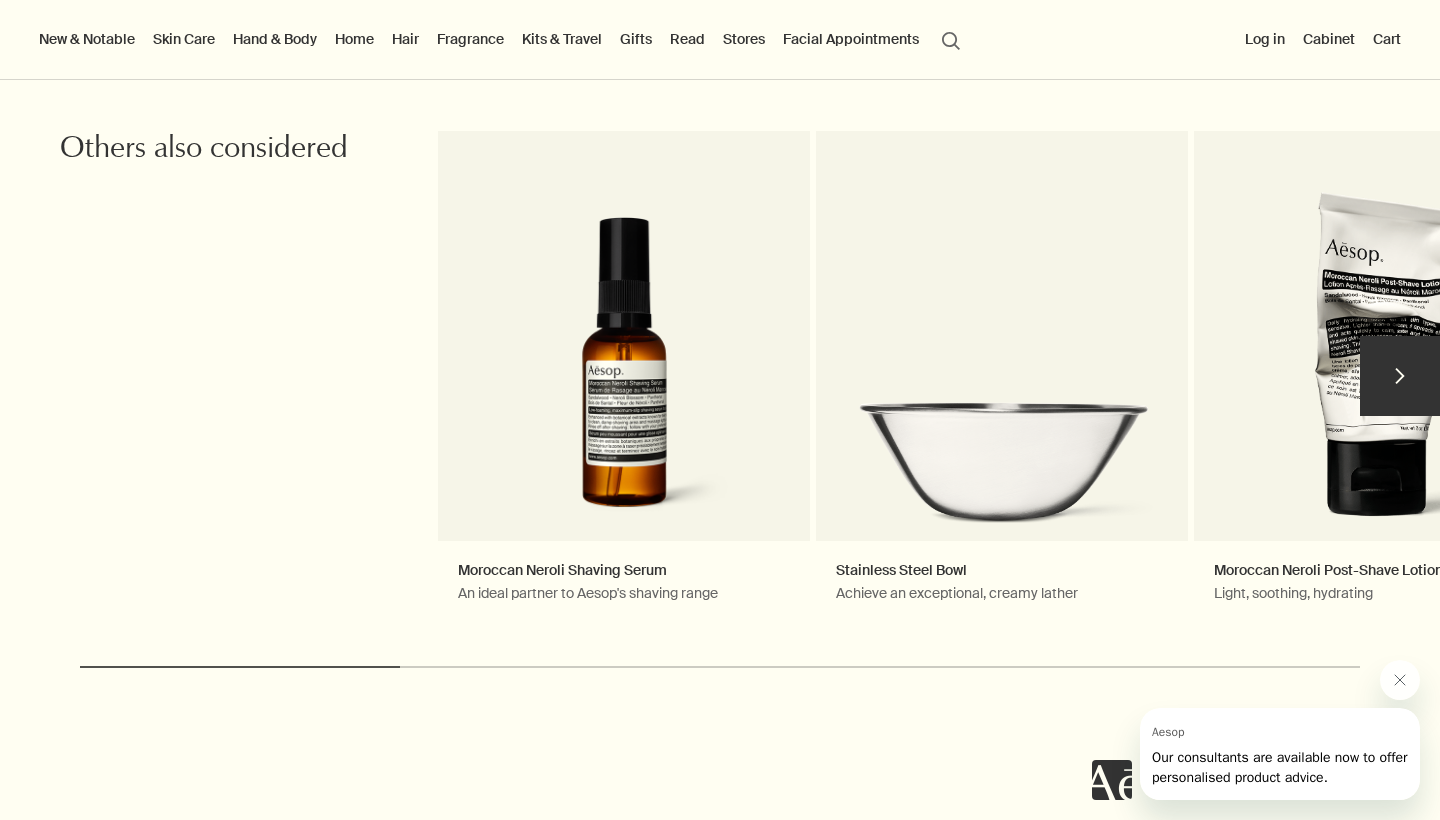 click on "chevron" at bounding box center [1400, 376] 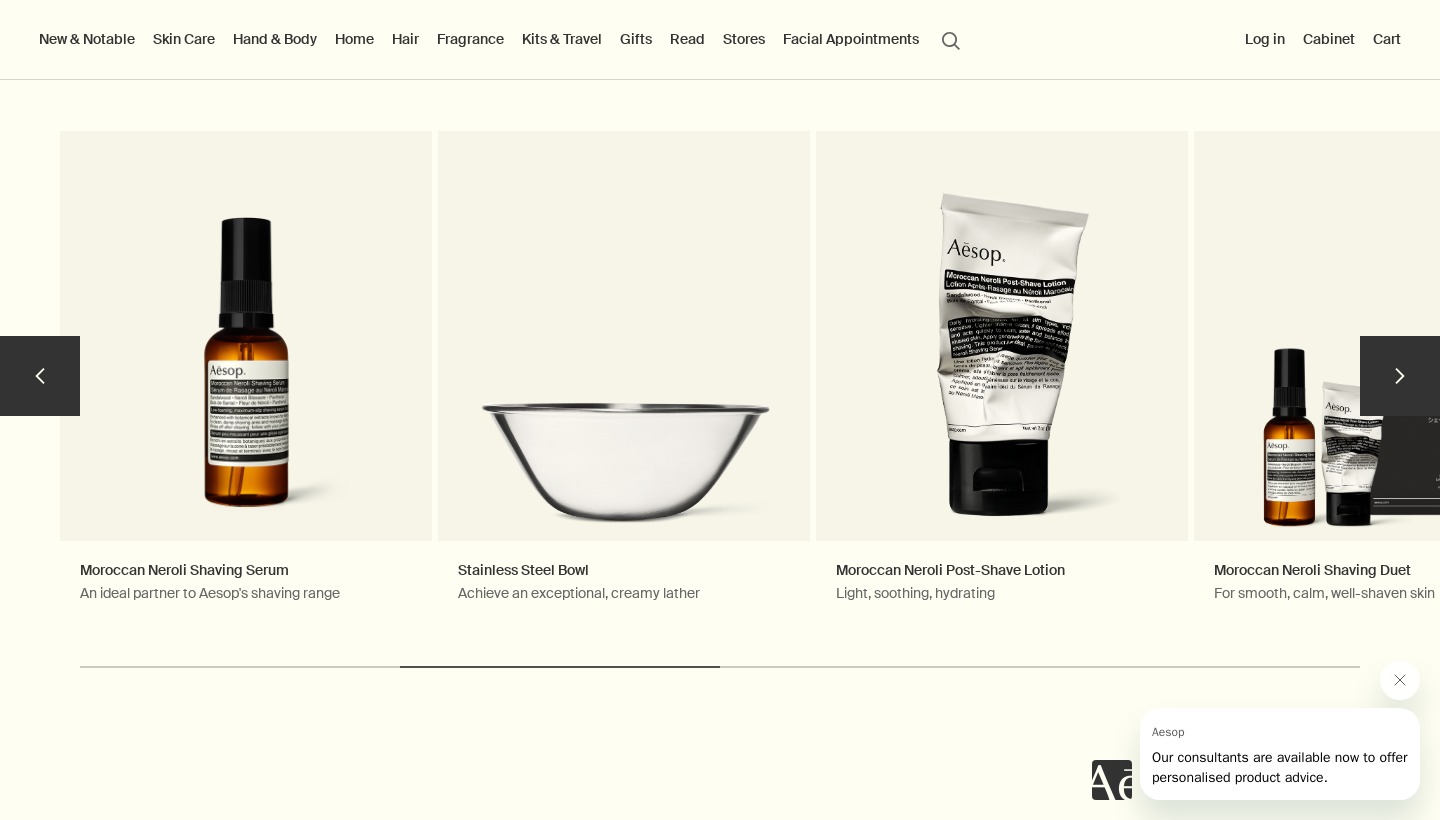 click on "chevron" at bounding box center [1400, 376] 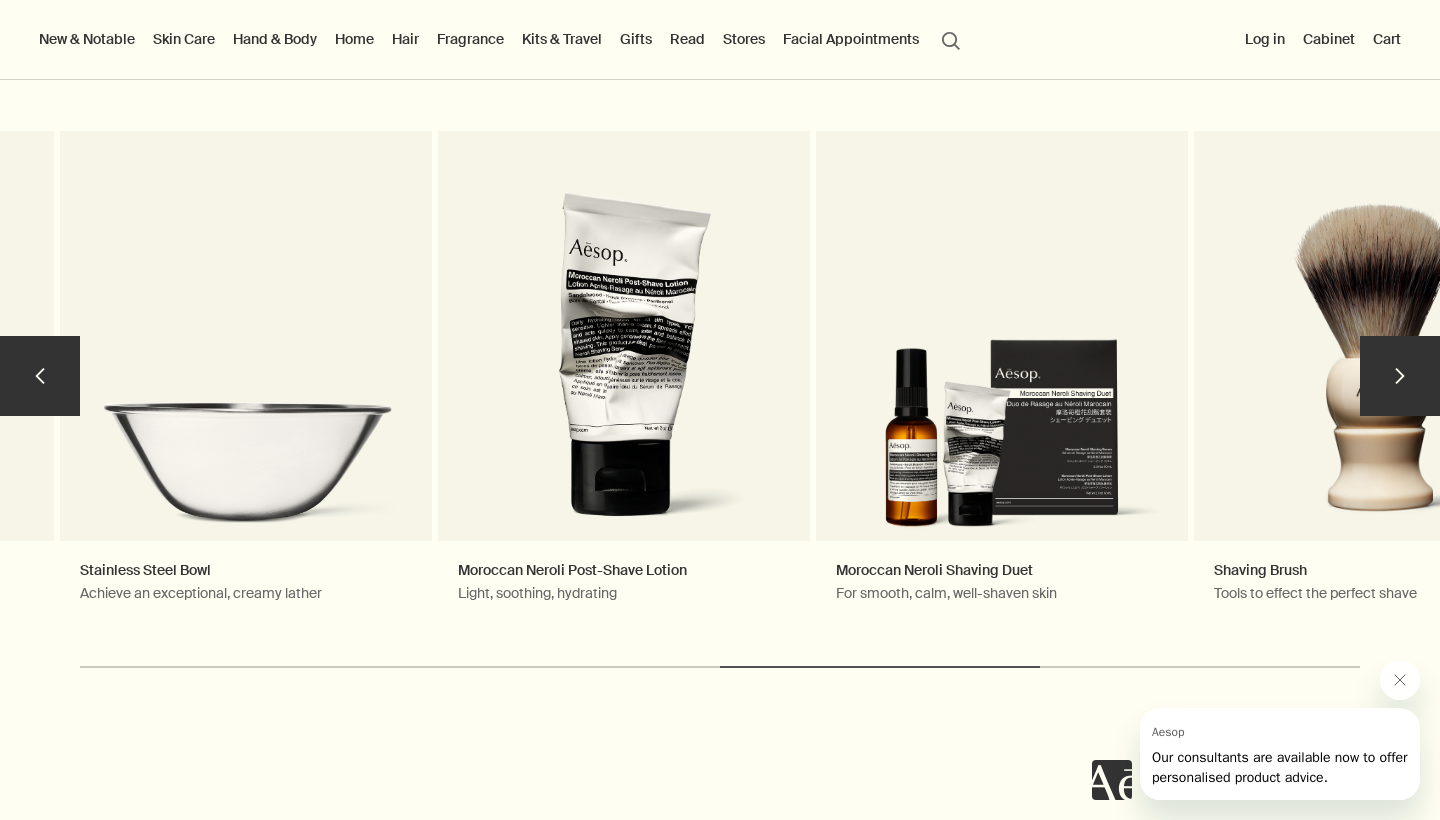 click on "chevron" at bounding box center [1400, 376] 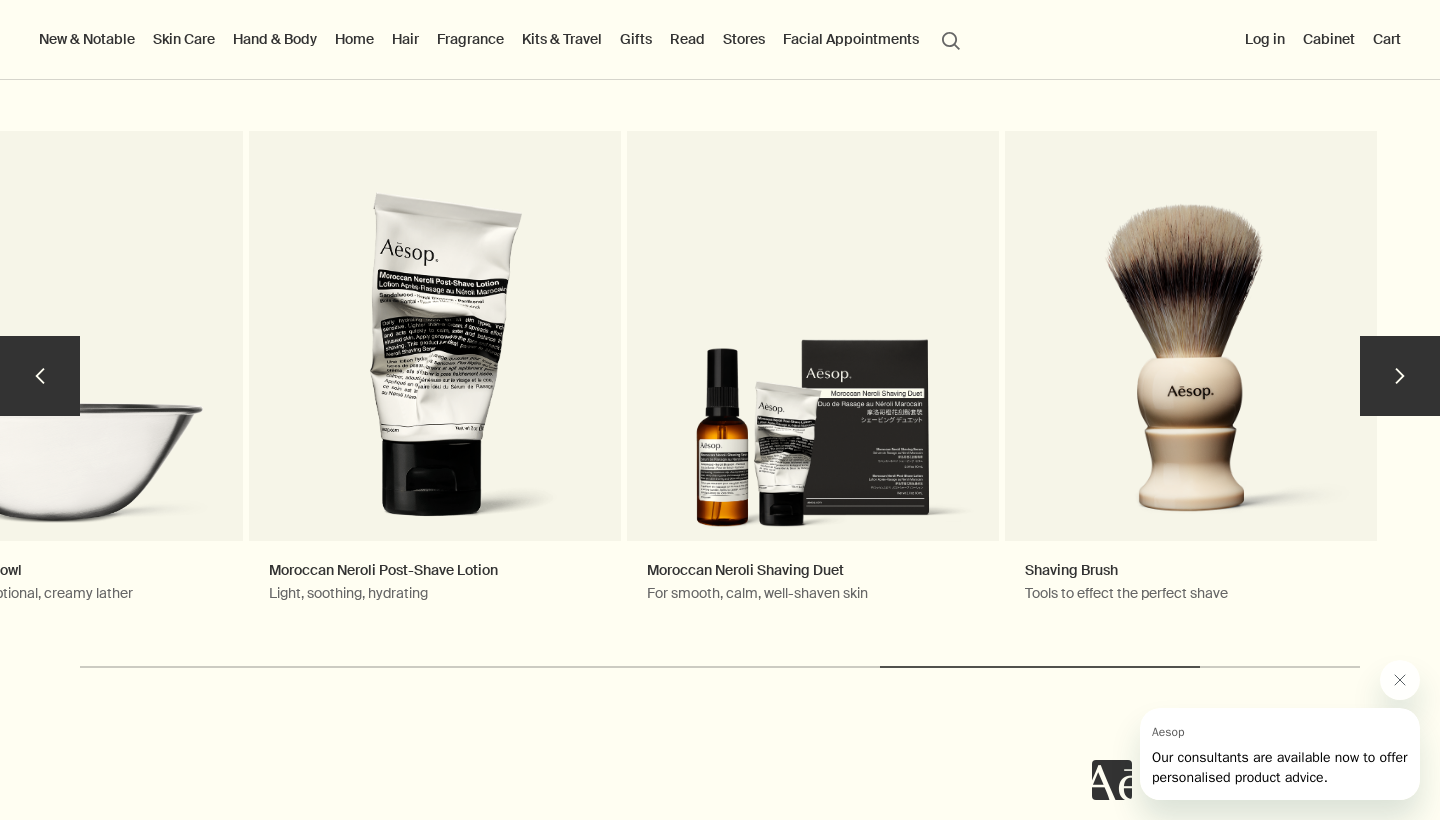 click on "chevron" at bounding box center [1400, 376] 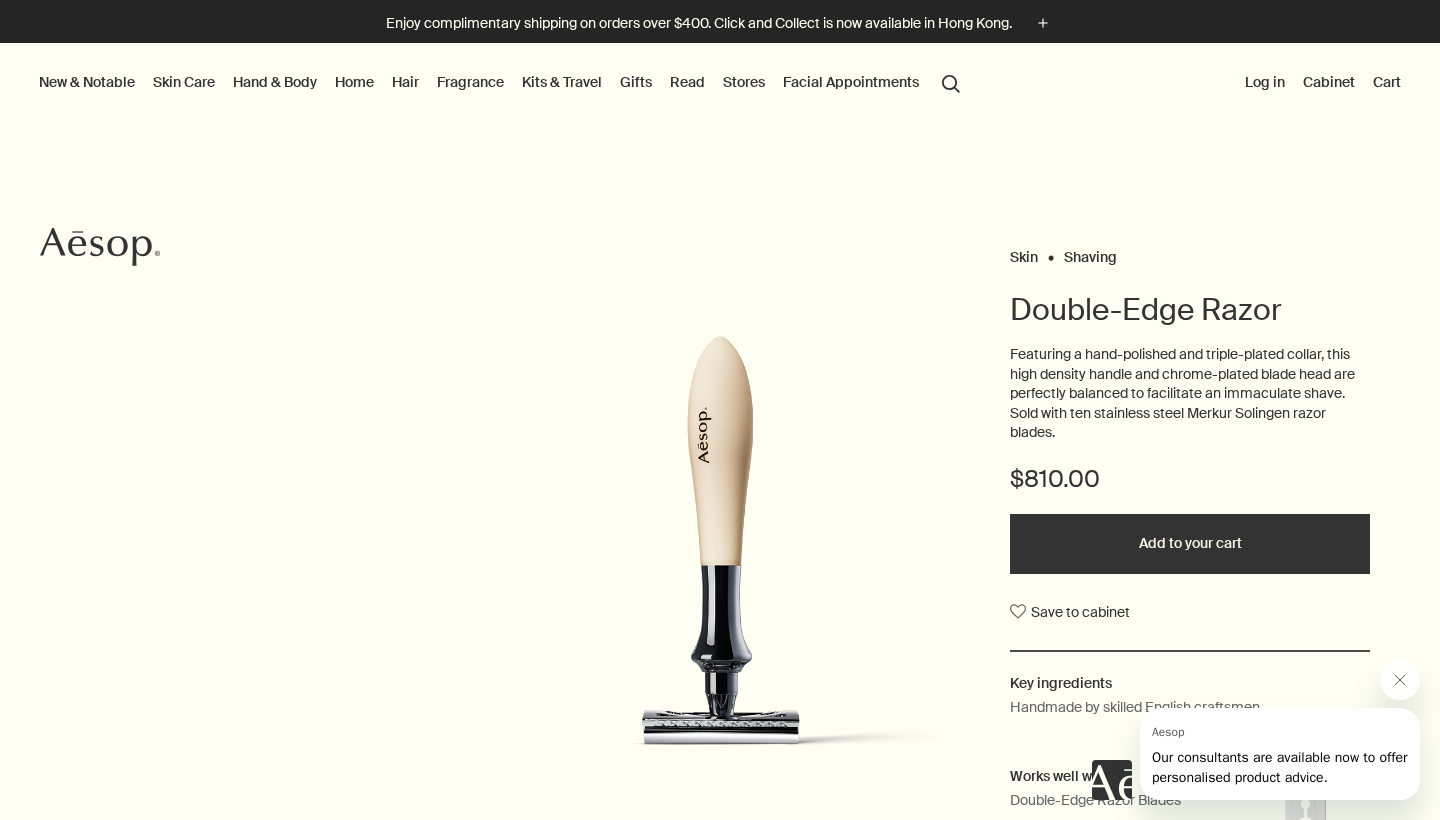 scroll, scrollTop: 0, scrollLeft: 0, axis: both 